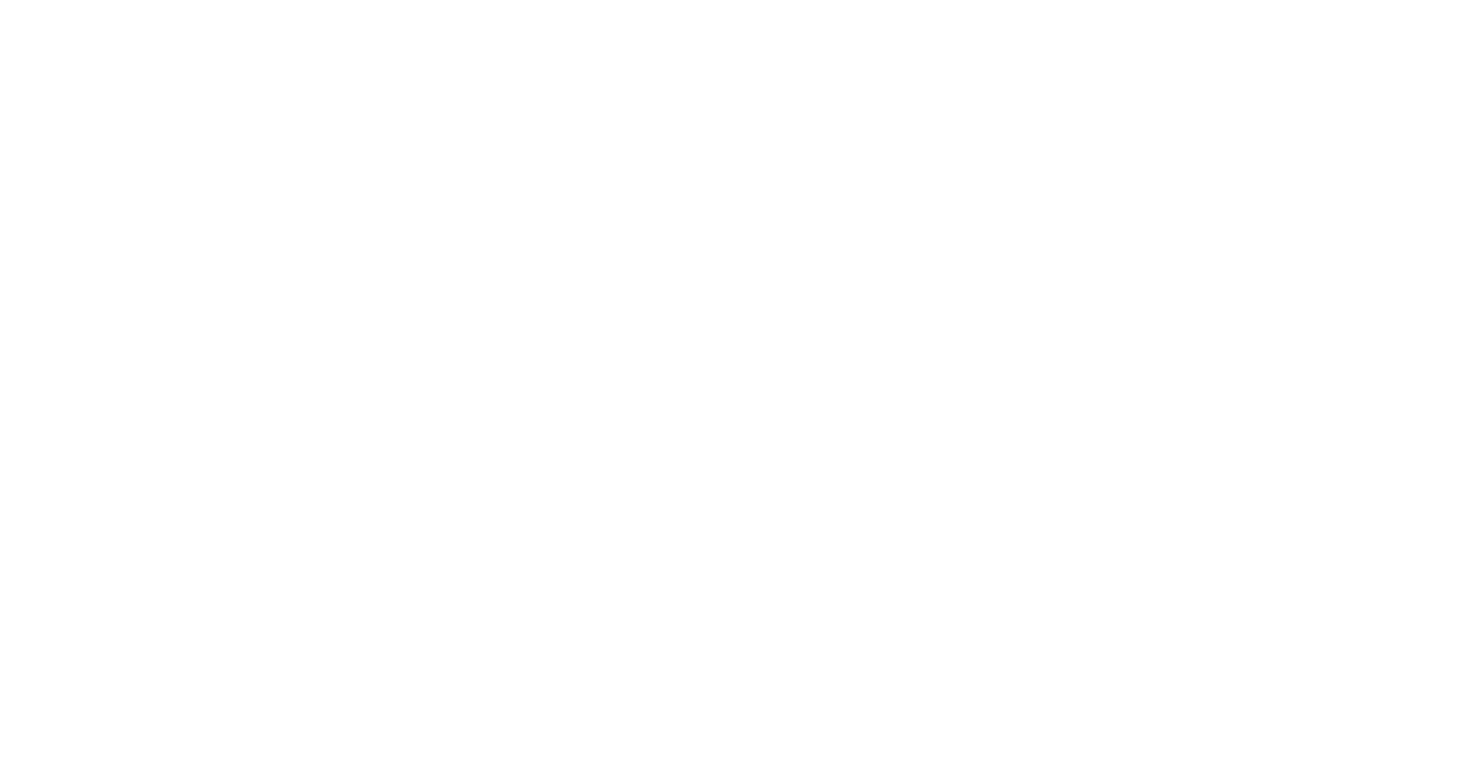 scroll, scrollTop: 0, scrollLeft: 0, axis: both 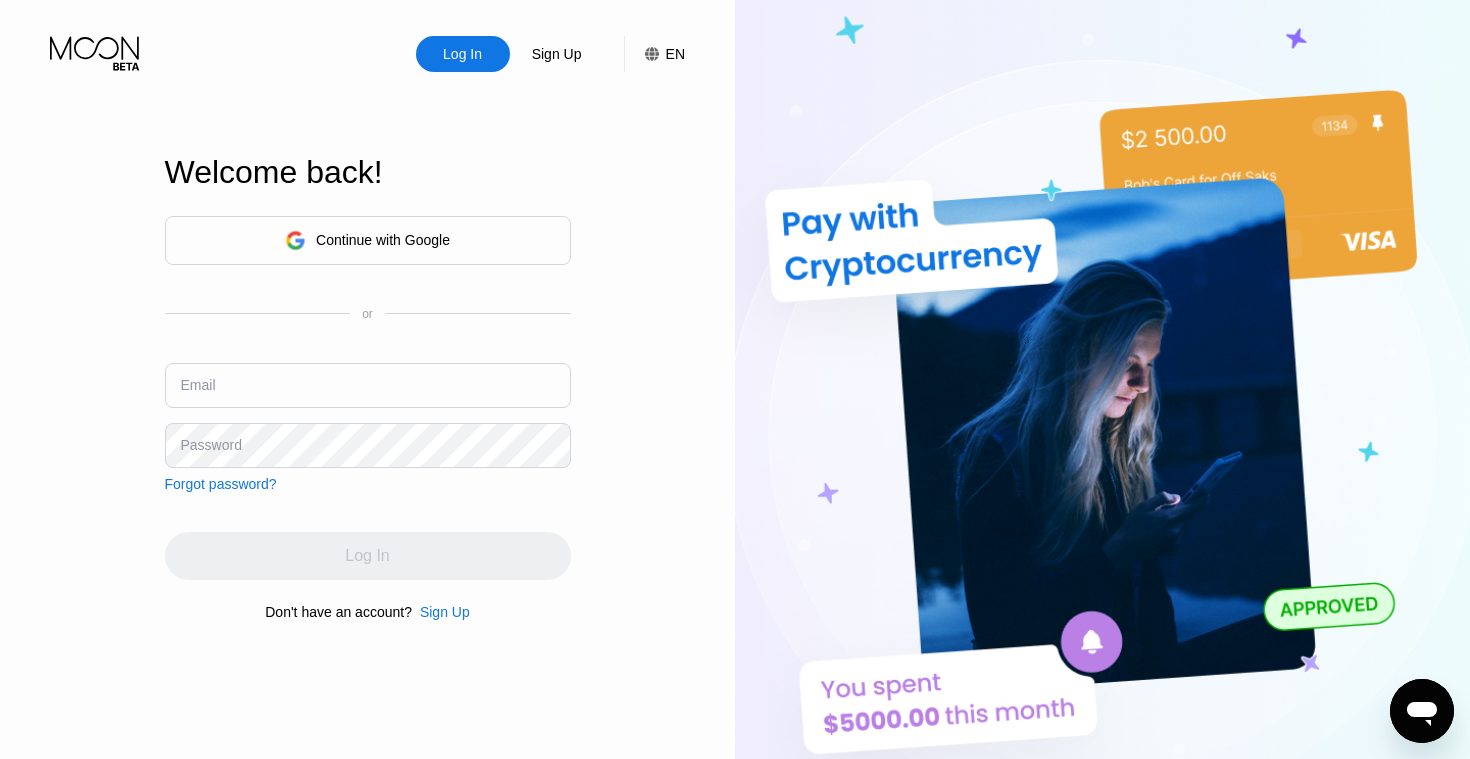 click on "Log In" at bounding box center (462, 54) 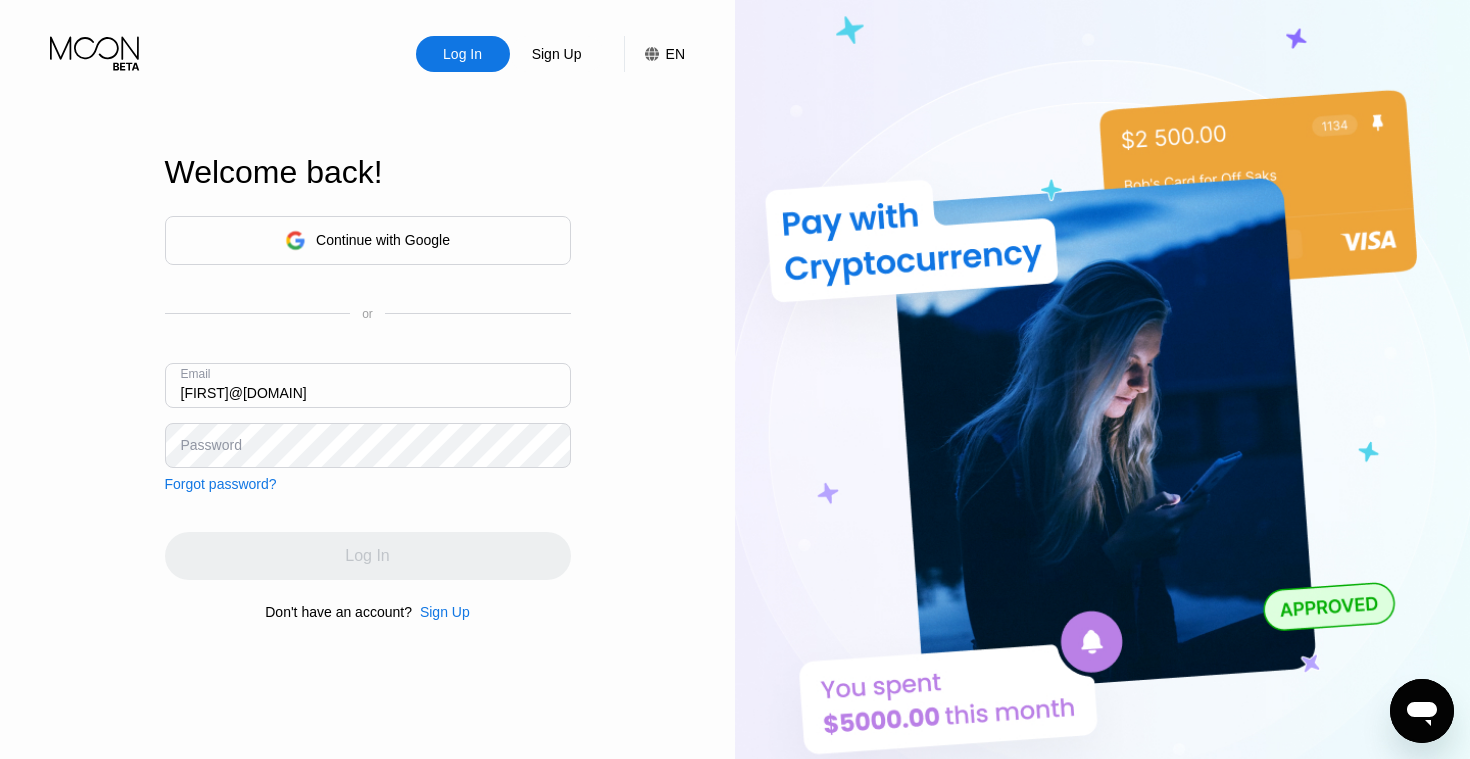 type on "[FIRST]@[DOMAIN]" 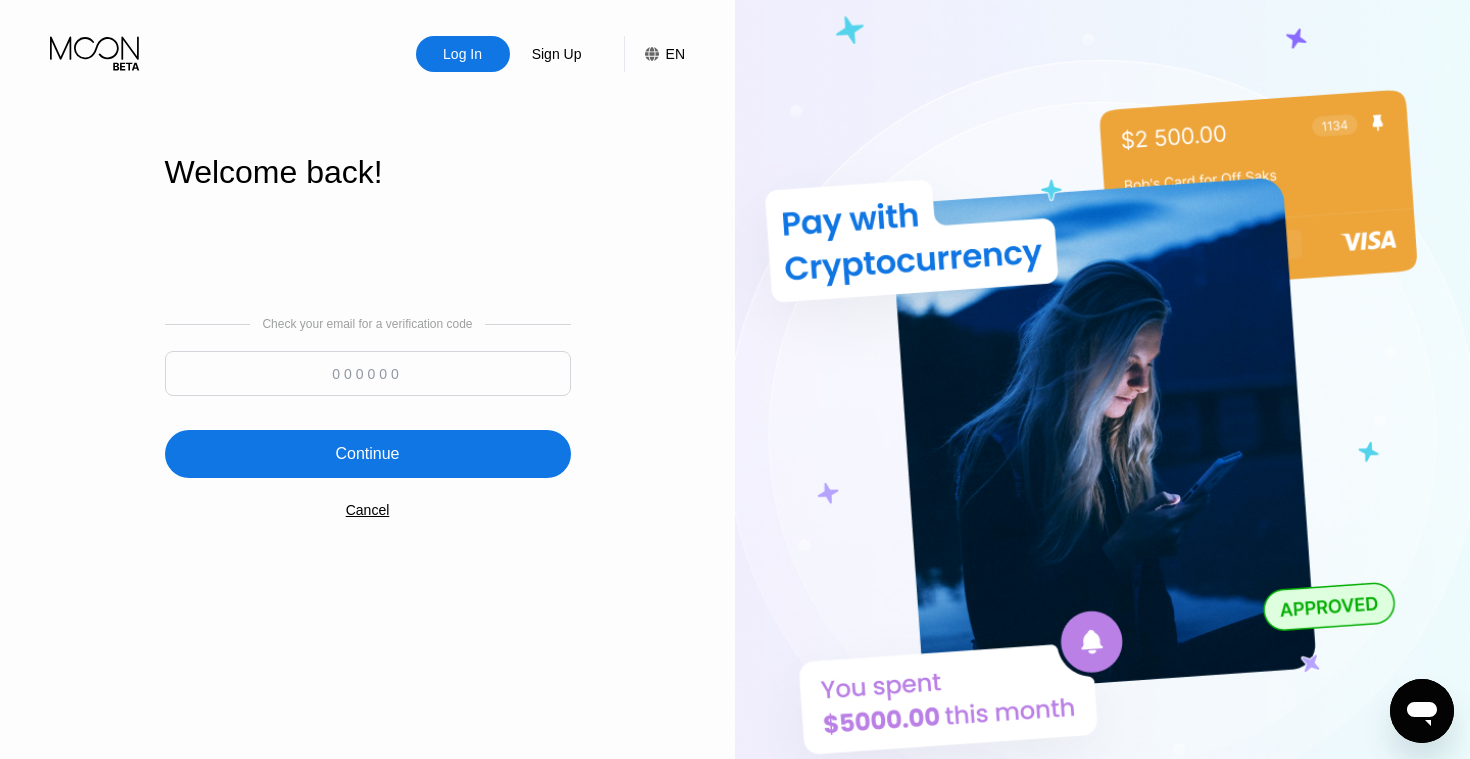 click at bounding box center (368, 373) 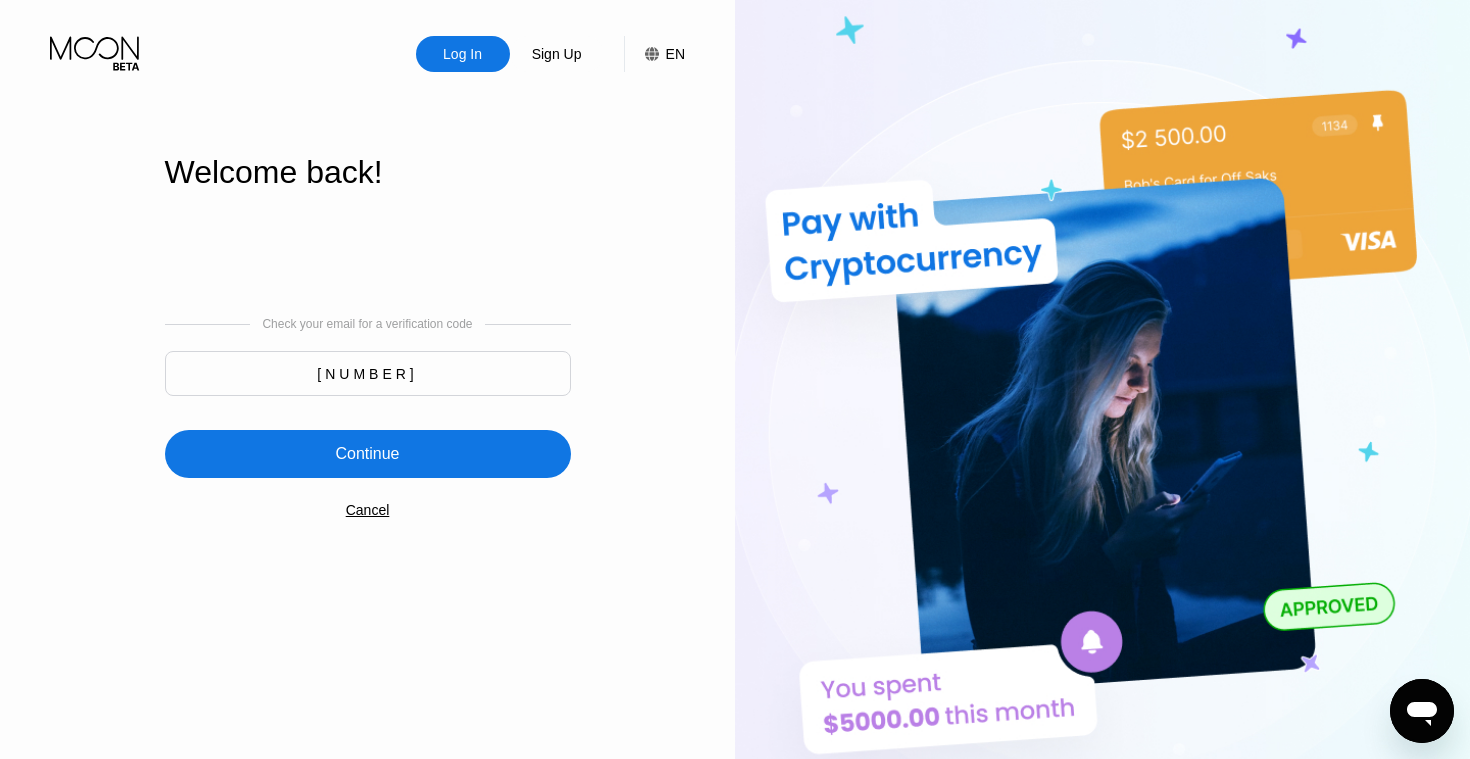 type on "384835" 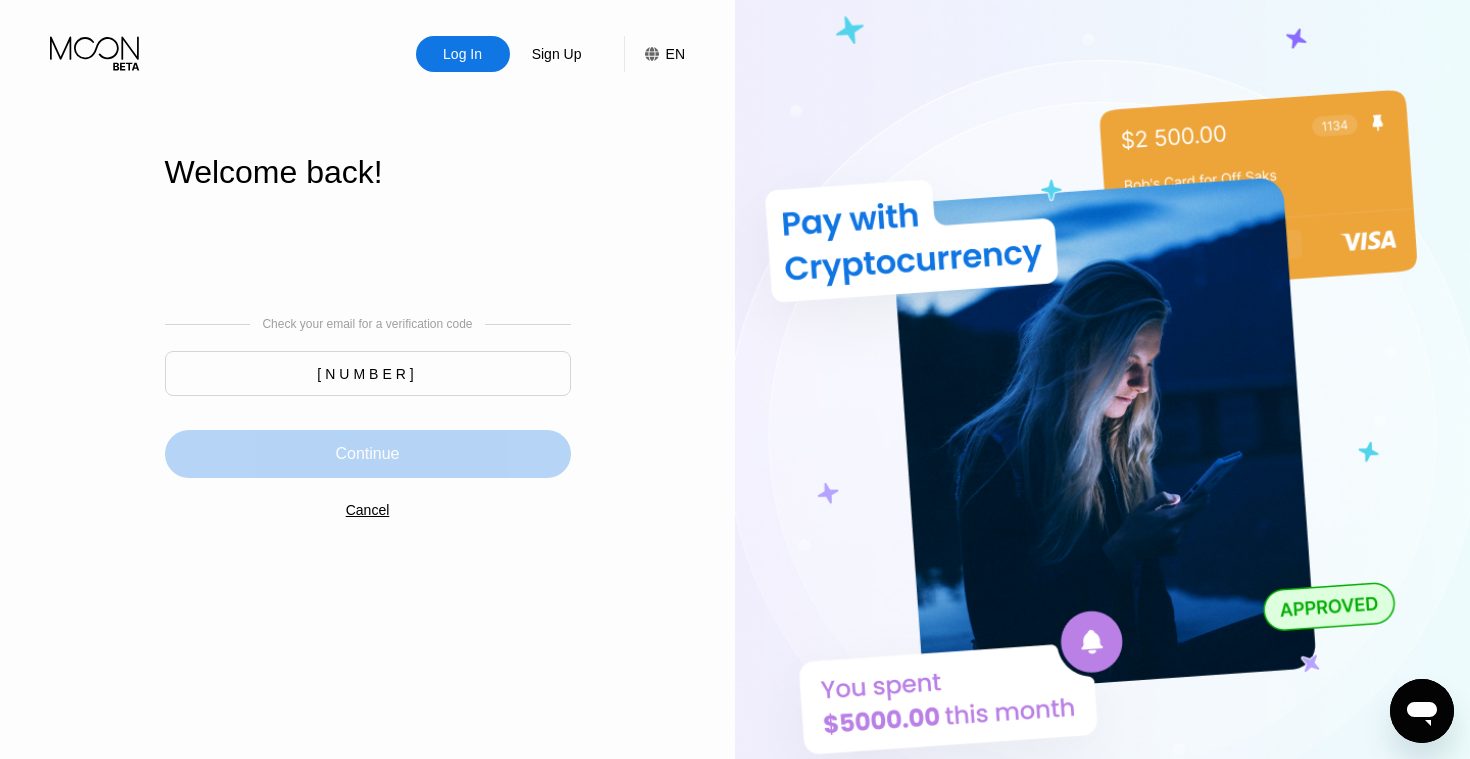click on "Continue" at bounding box center [368, 454] 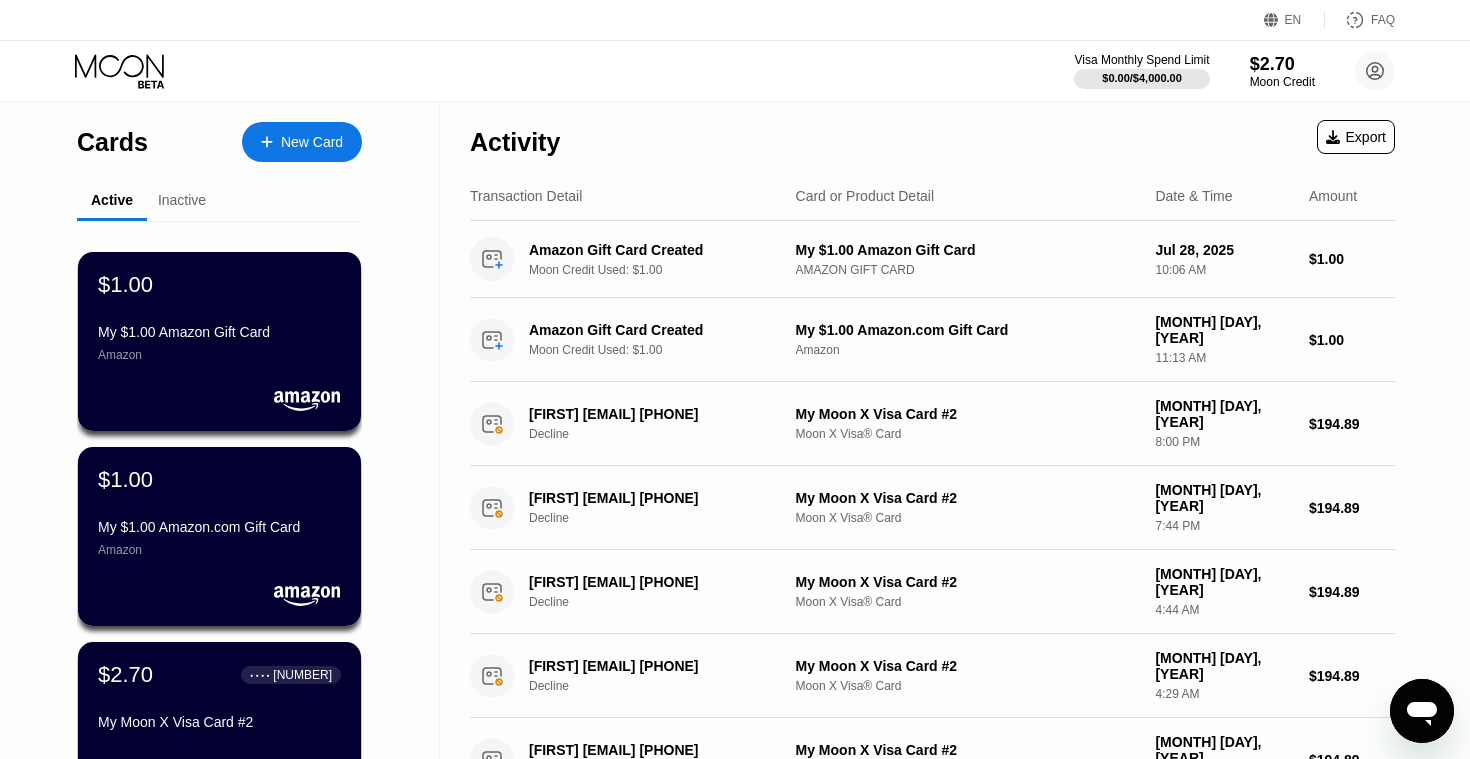 click on "New Card" at bounding box center [302, 142] 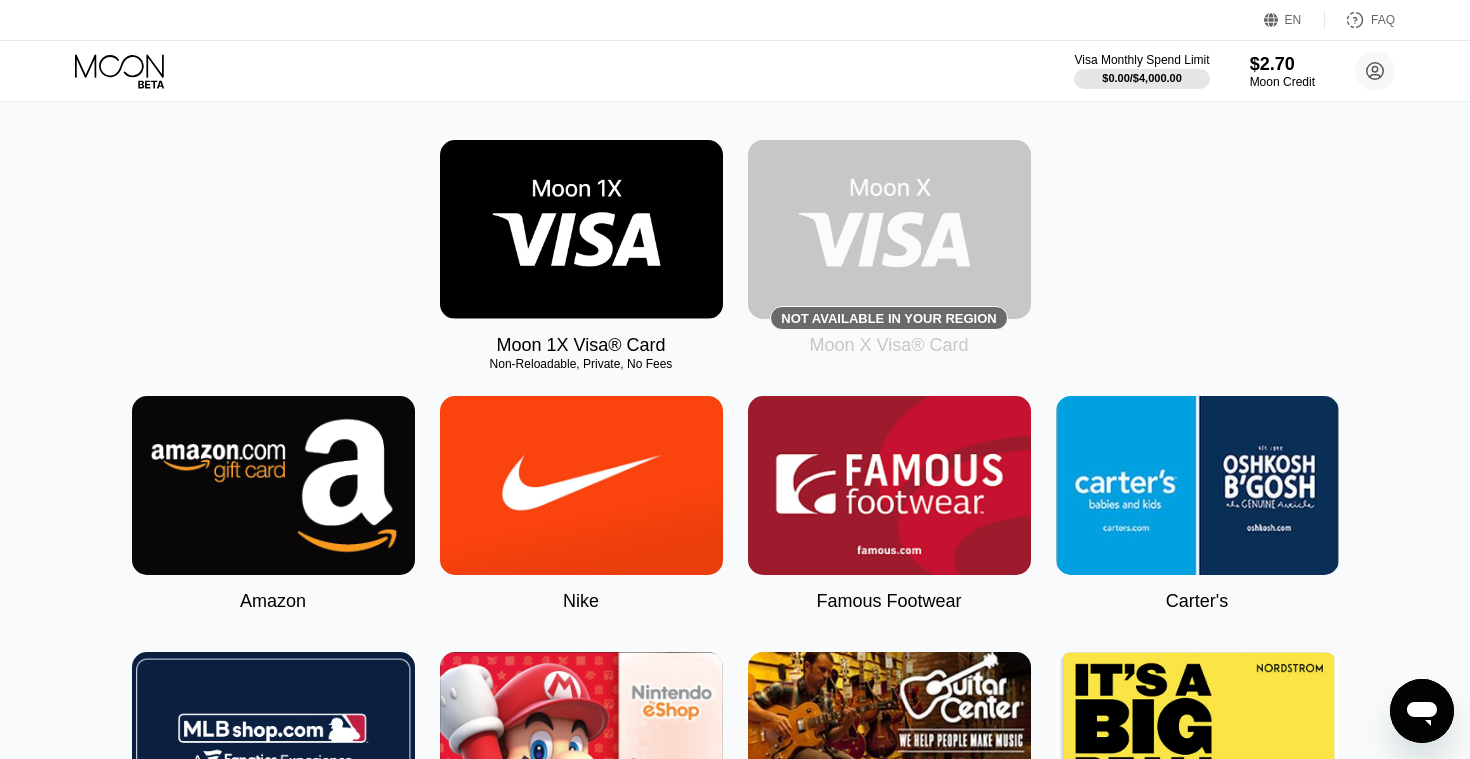 scroll, scrollTop: 277, scrollLeft: 0, axis: vertical 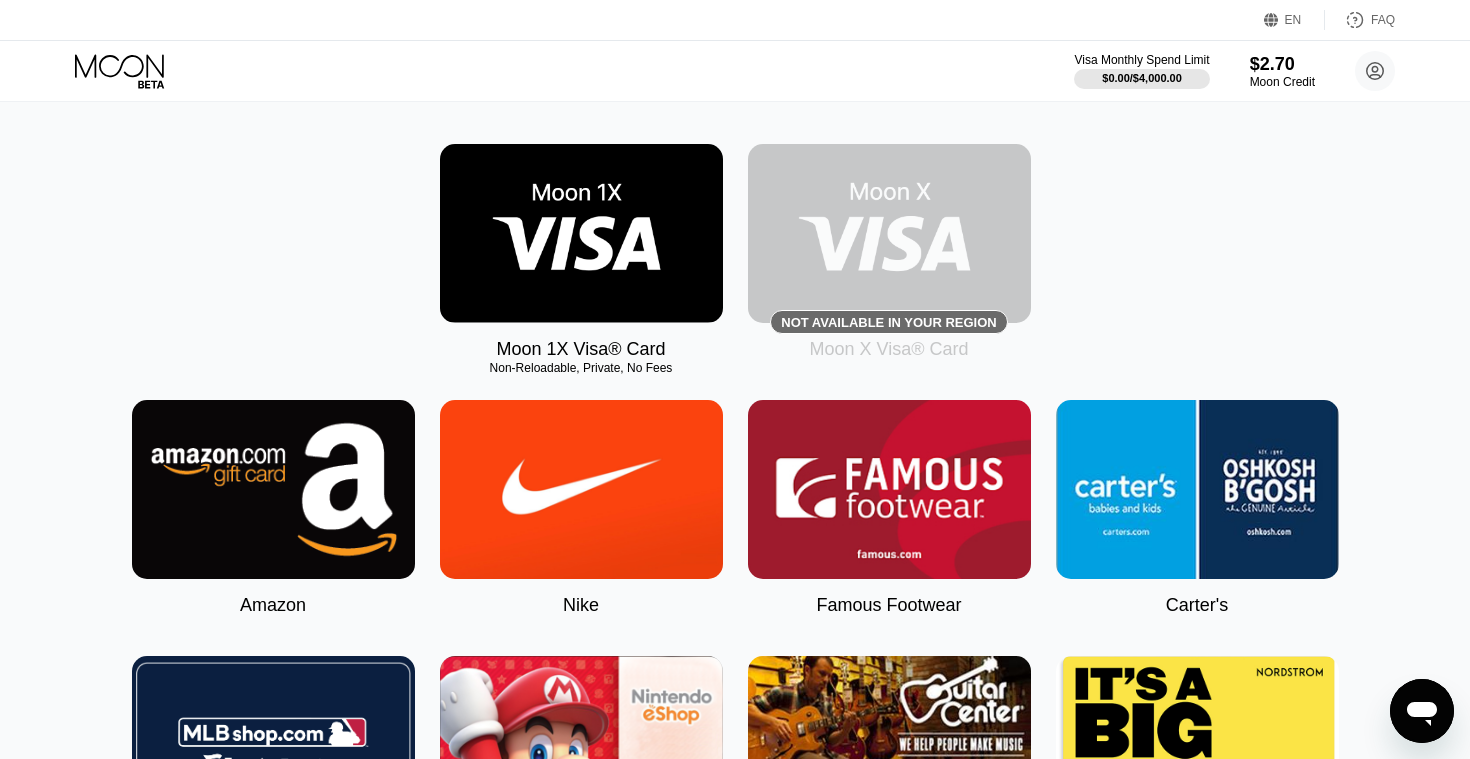 click at bounding box center (273, 489) 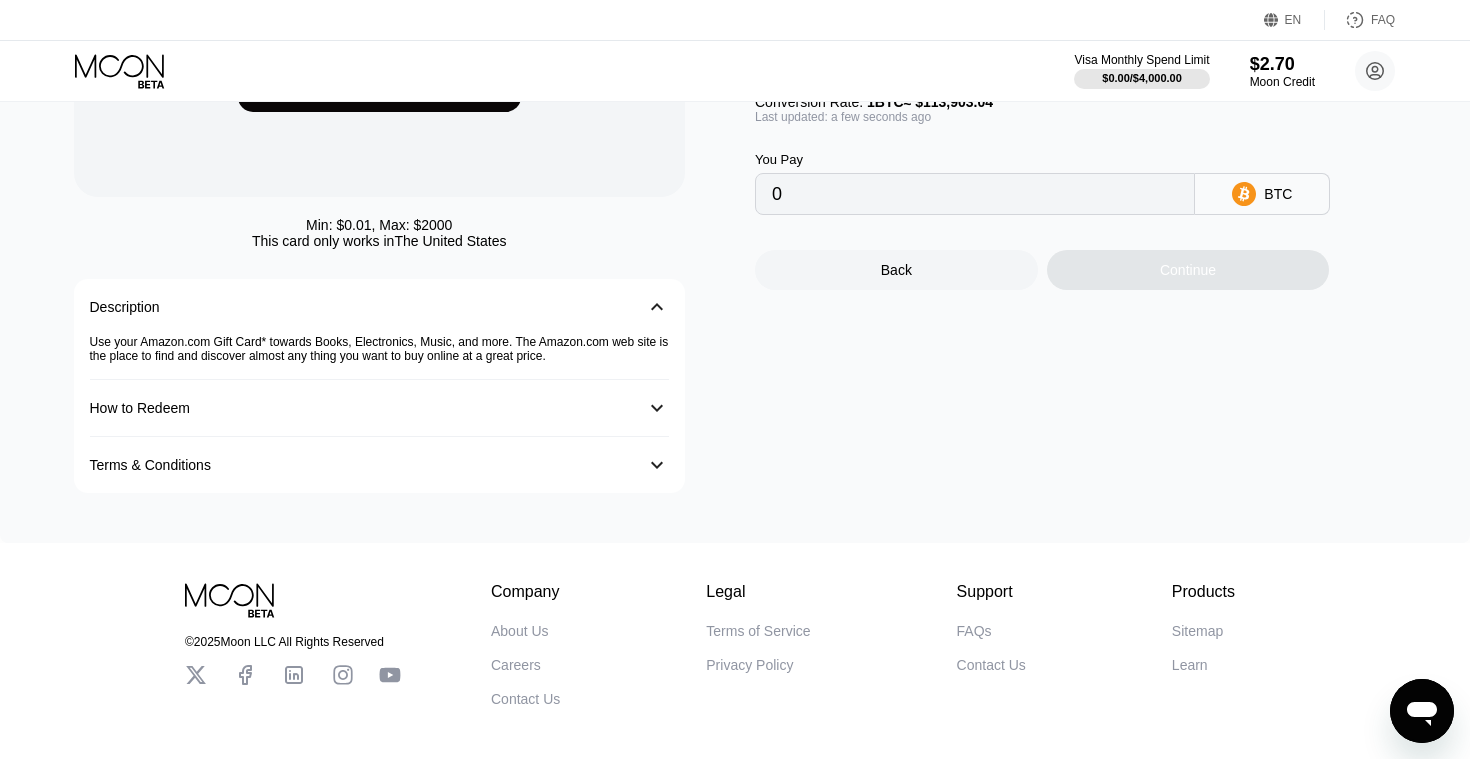 scroll, scrollTop: 343, scrollLeft: 0, axis: vertical 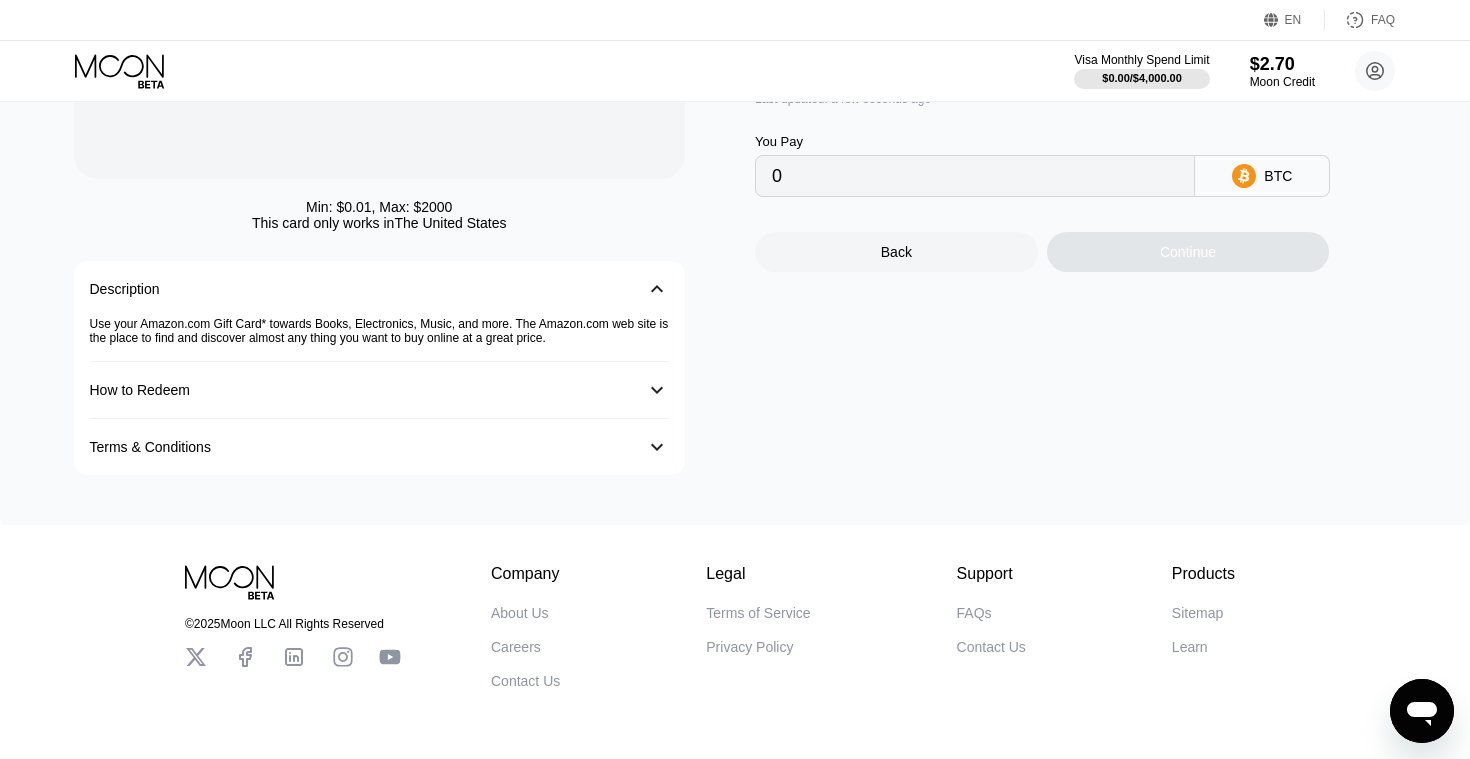 click on "How to Redeem" at bounding box center (360, 390) 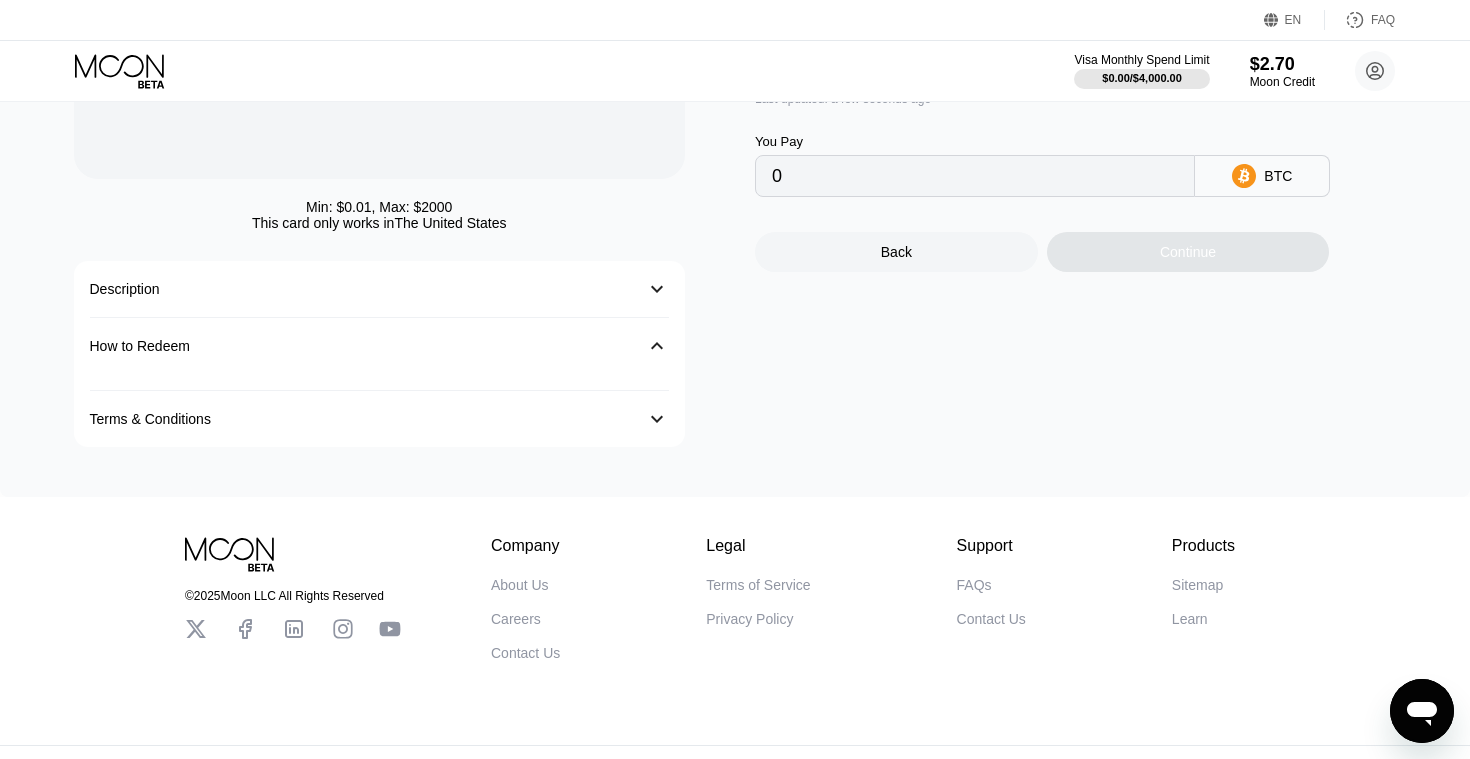 click on "How to Redeem 󰅀" at bounding box center [380, 346] 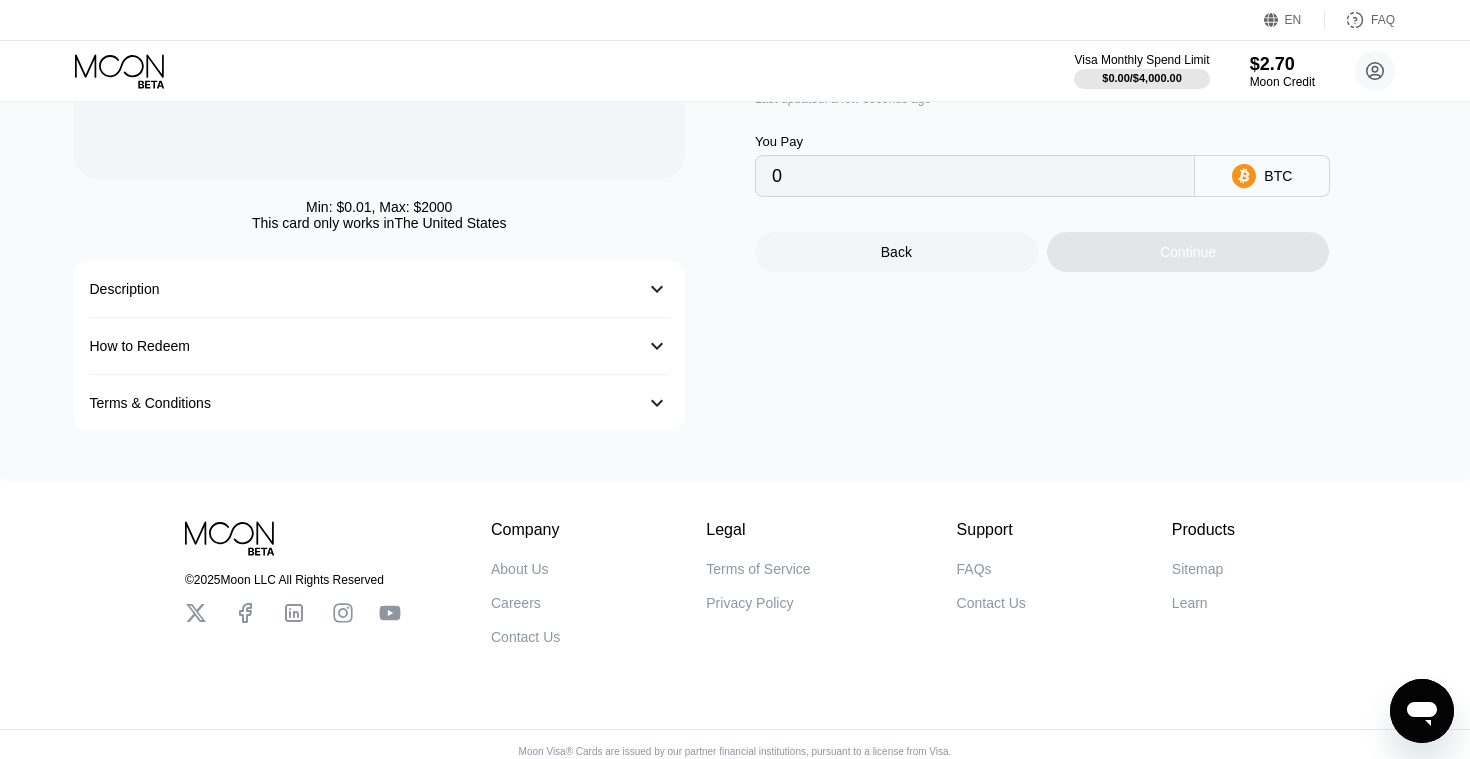 click on "How to Redeem 󰅀" at bounding box center [380, 346] 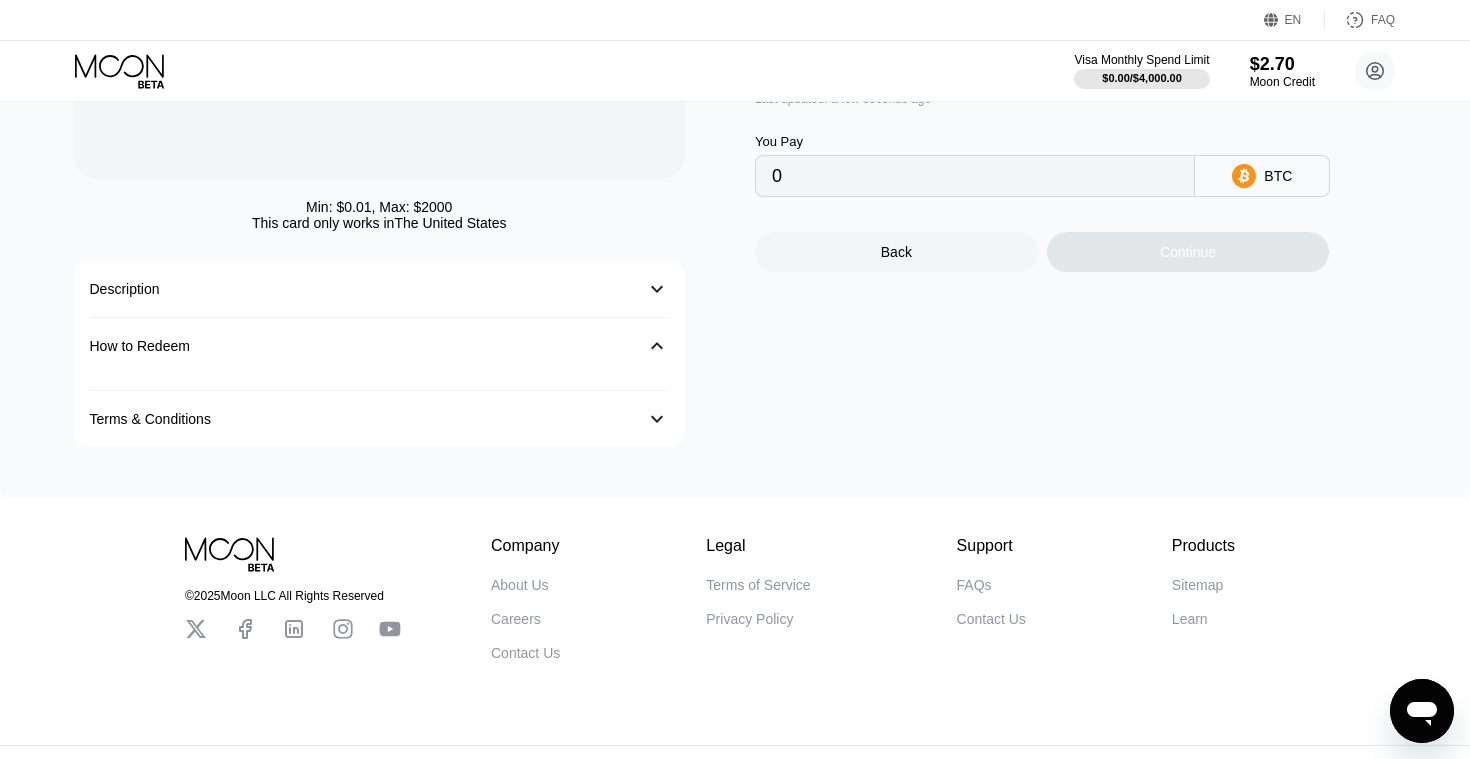 click on "How to Redeem 󰅀" at bounding box center [380, 346] 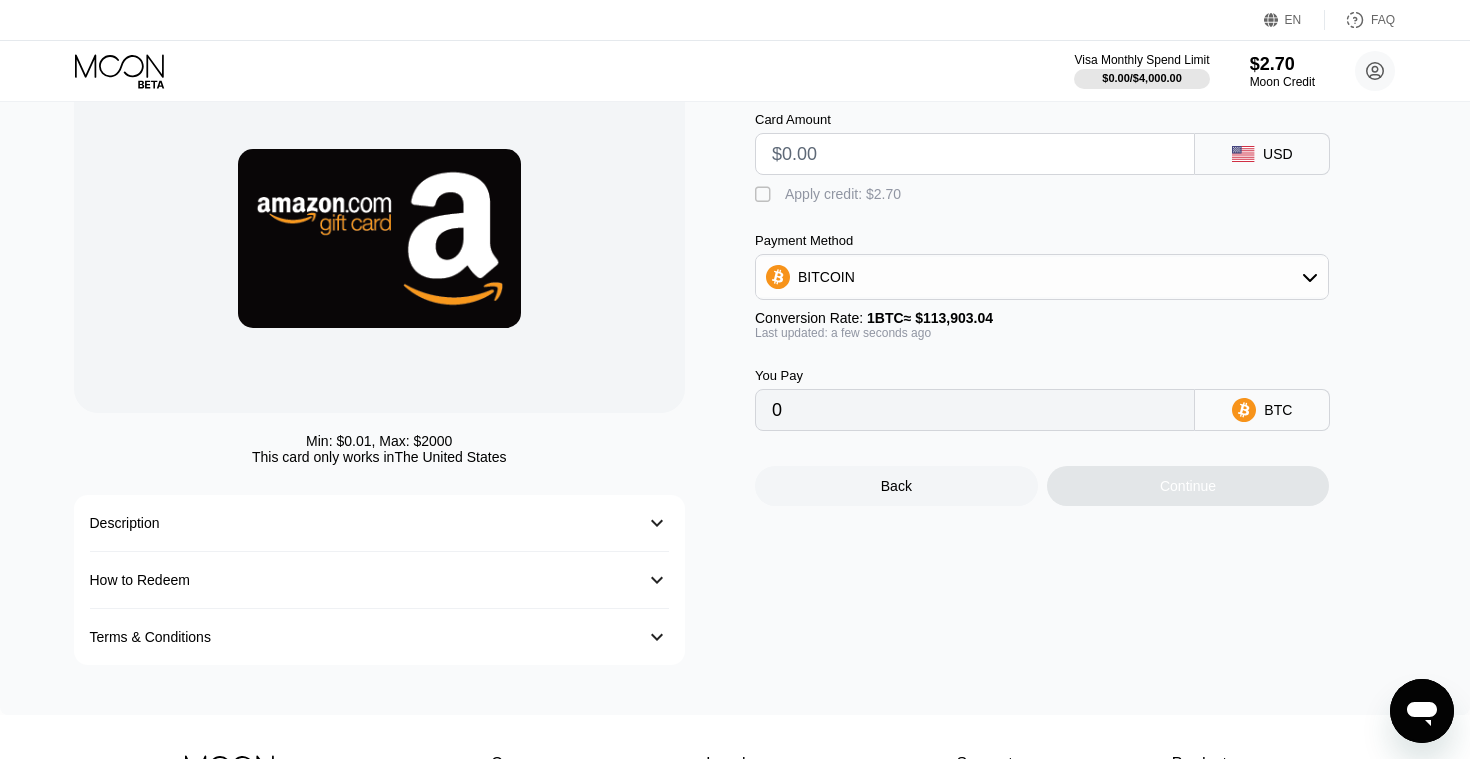 scroll, scrollTop: 25, scrollLeft: 0, axis: vertical 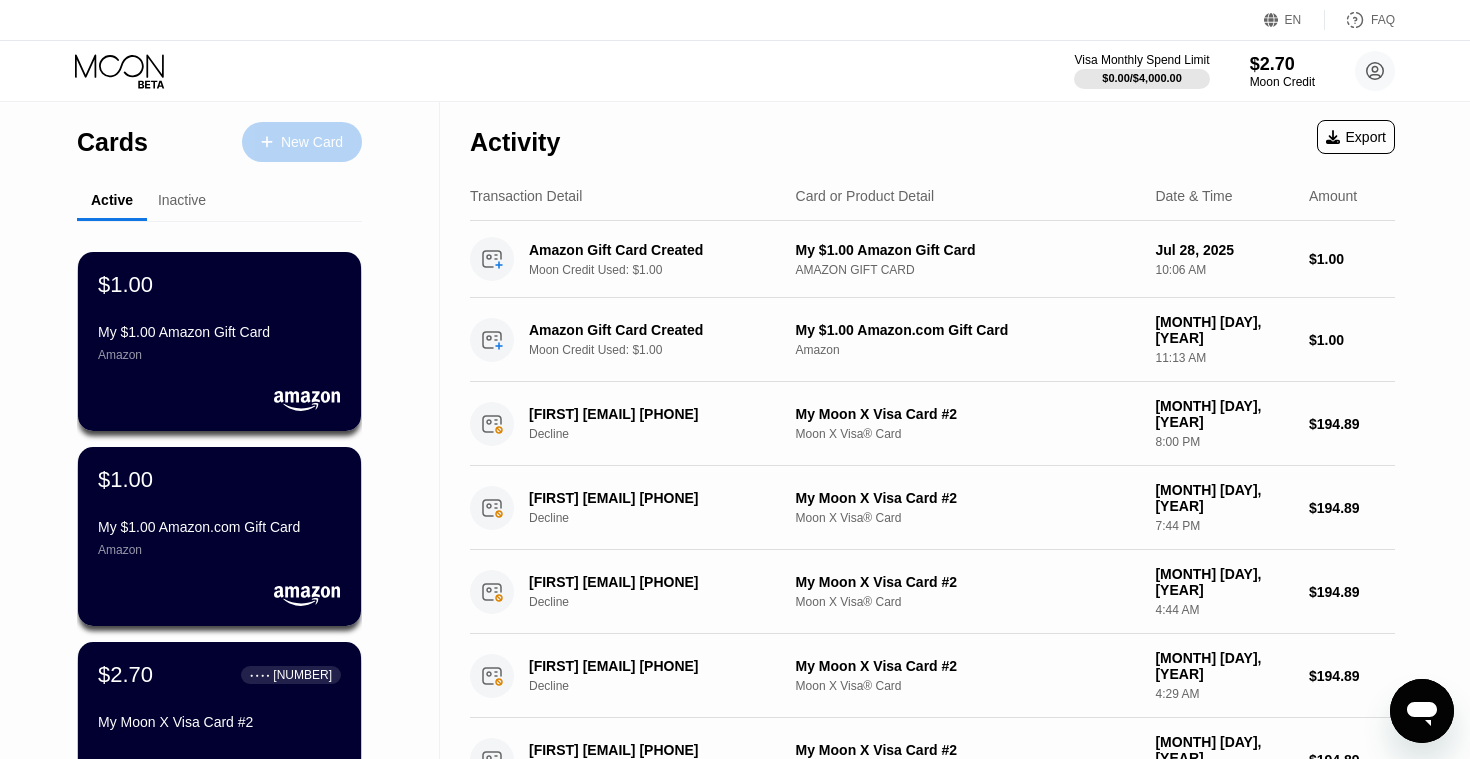 click on "New Card" at bounding box center (302, 142) 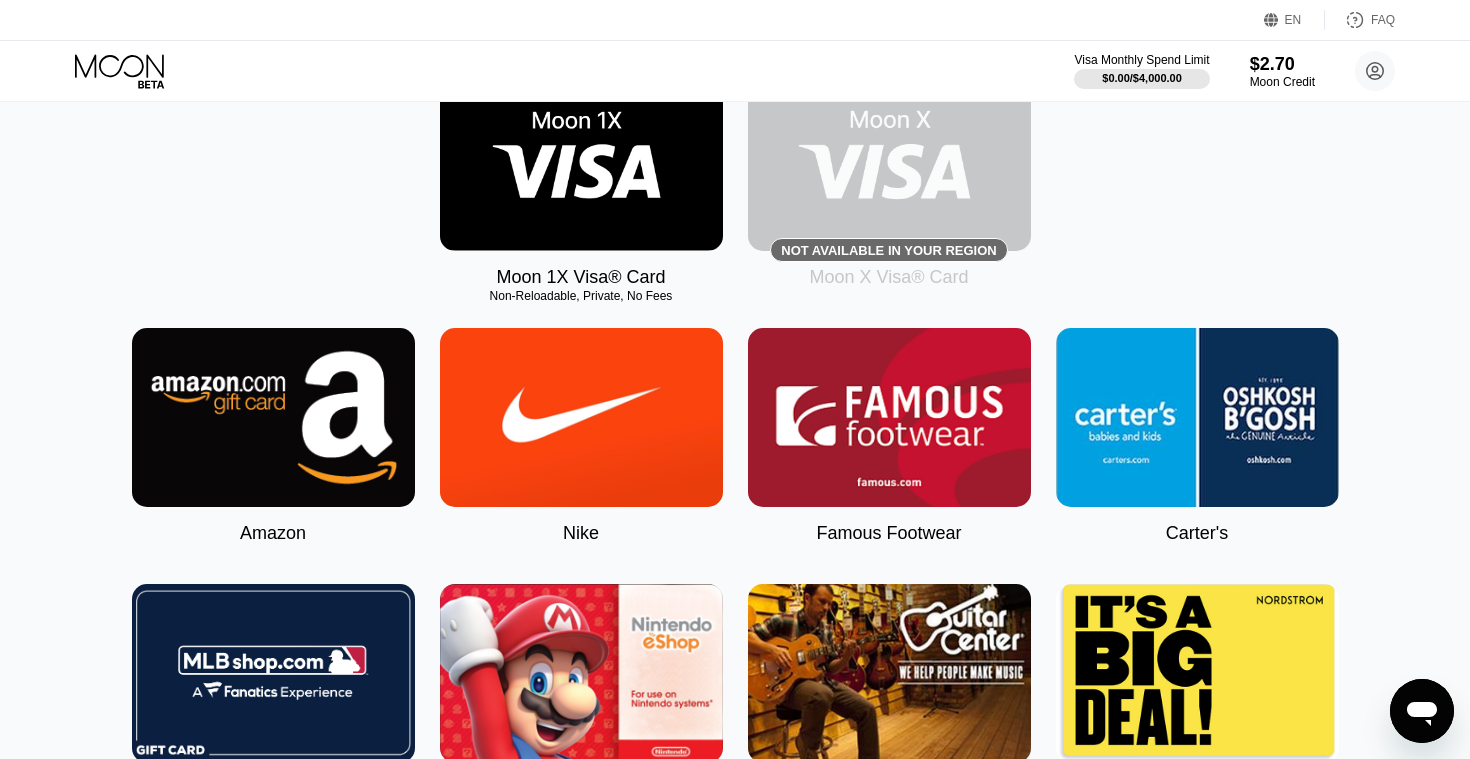 scroll, scrollTop: 377, scrollLeft: 0, axis: vertical 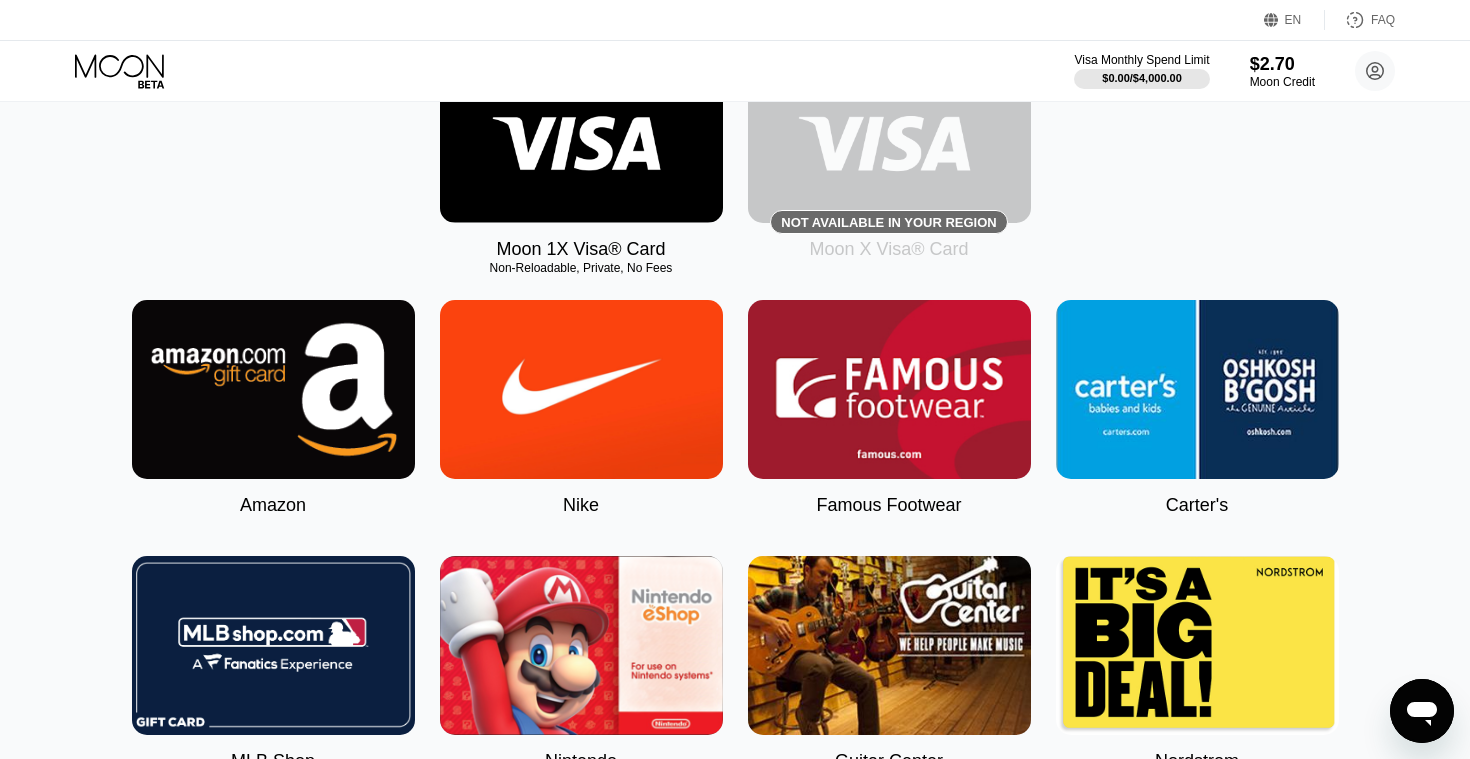 click at bounding box center (581, 389) 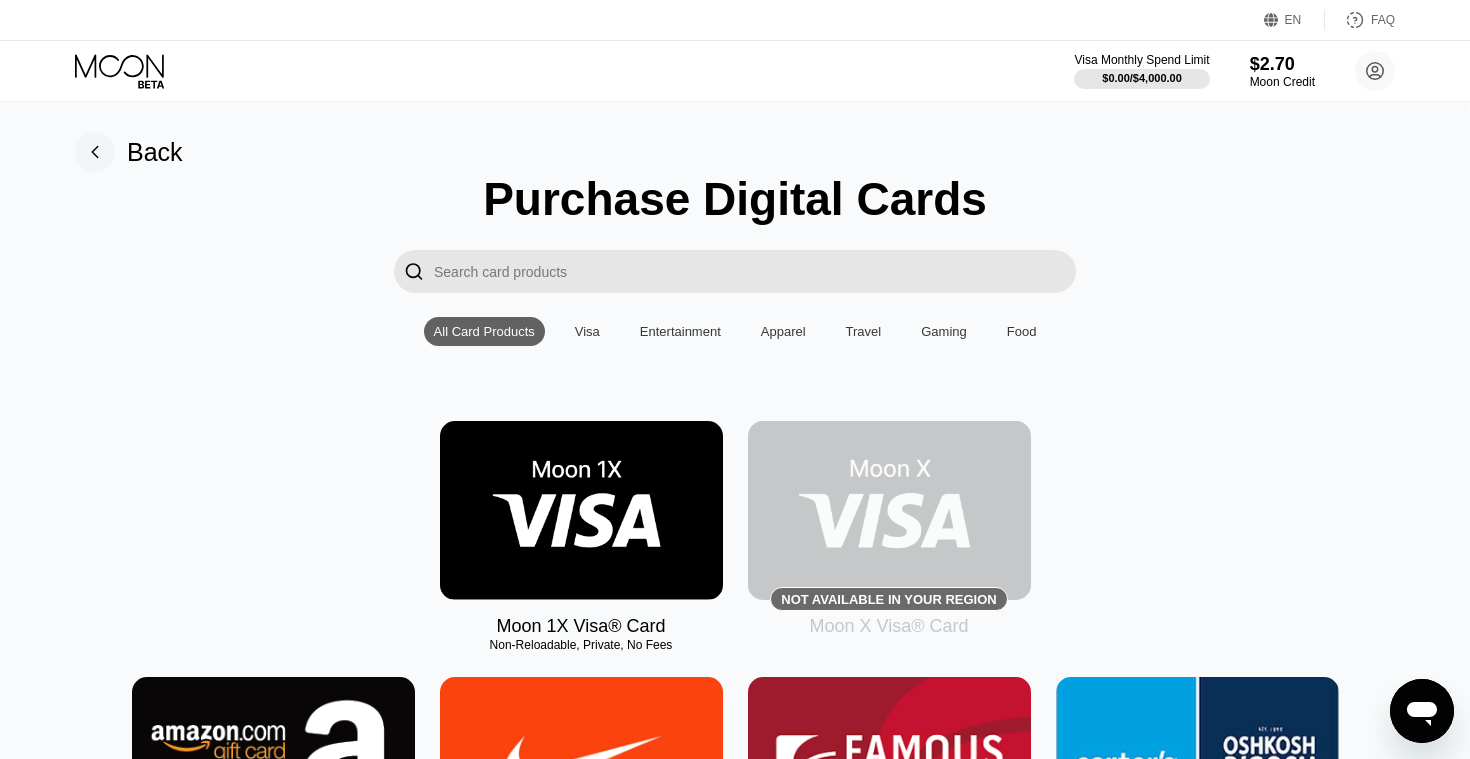 scroll, scrollTop: 0, scrollLeft: 0, axis: both 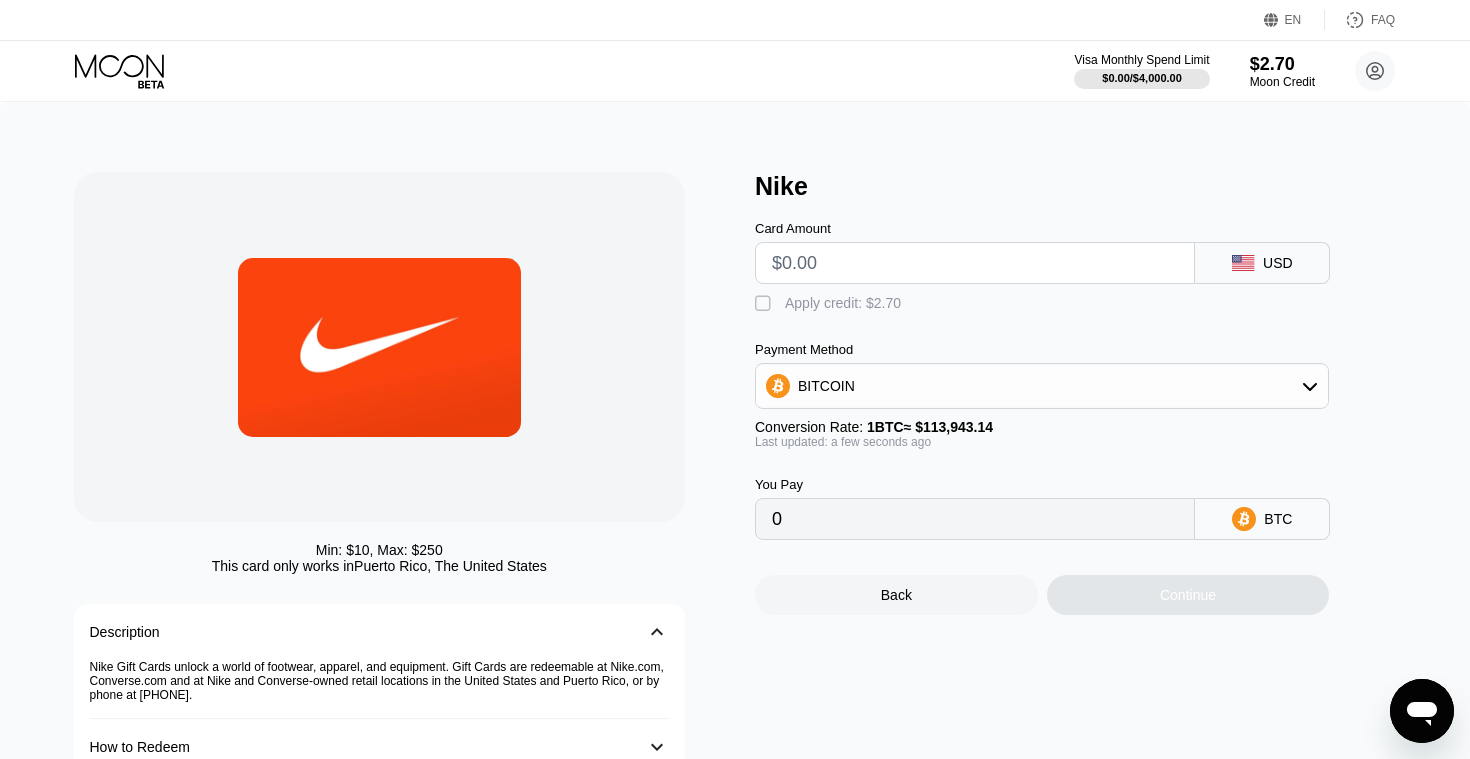 click 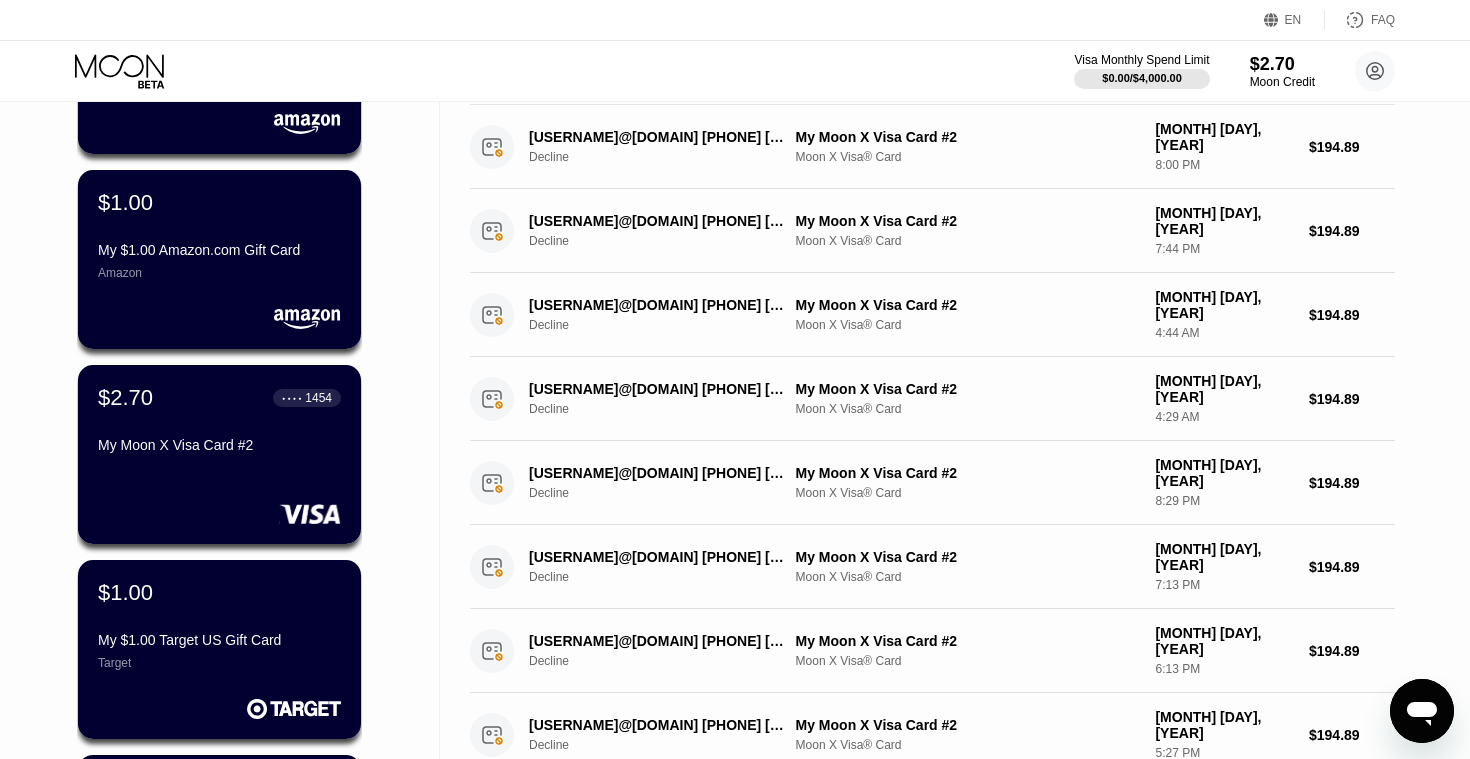 scroll, scrollTop: 0, scrollLeft: 0, axis: both 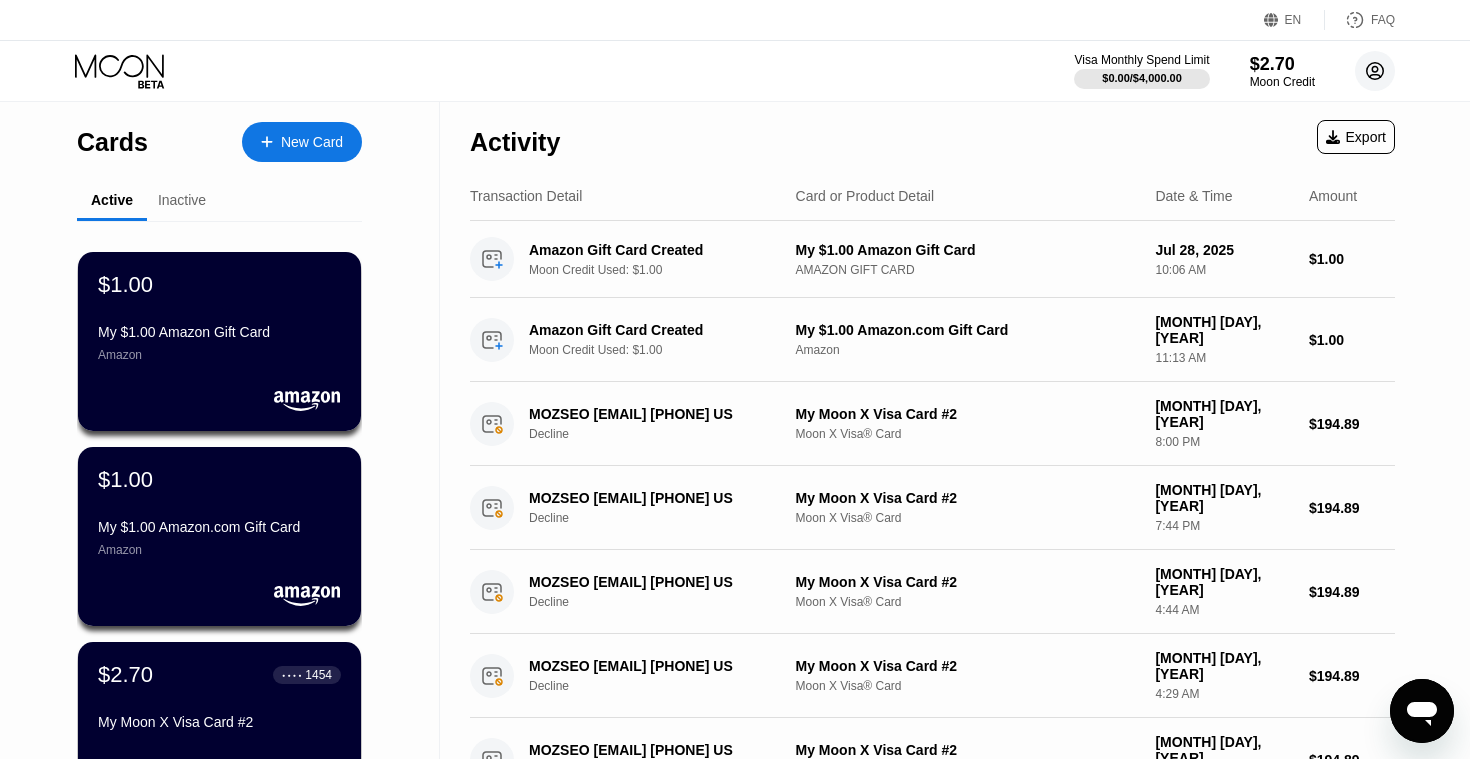 click 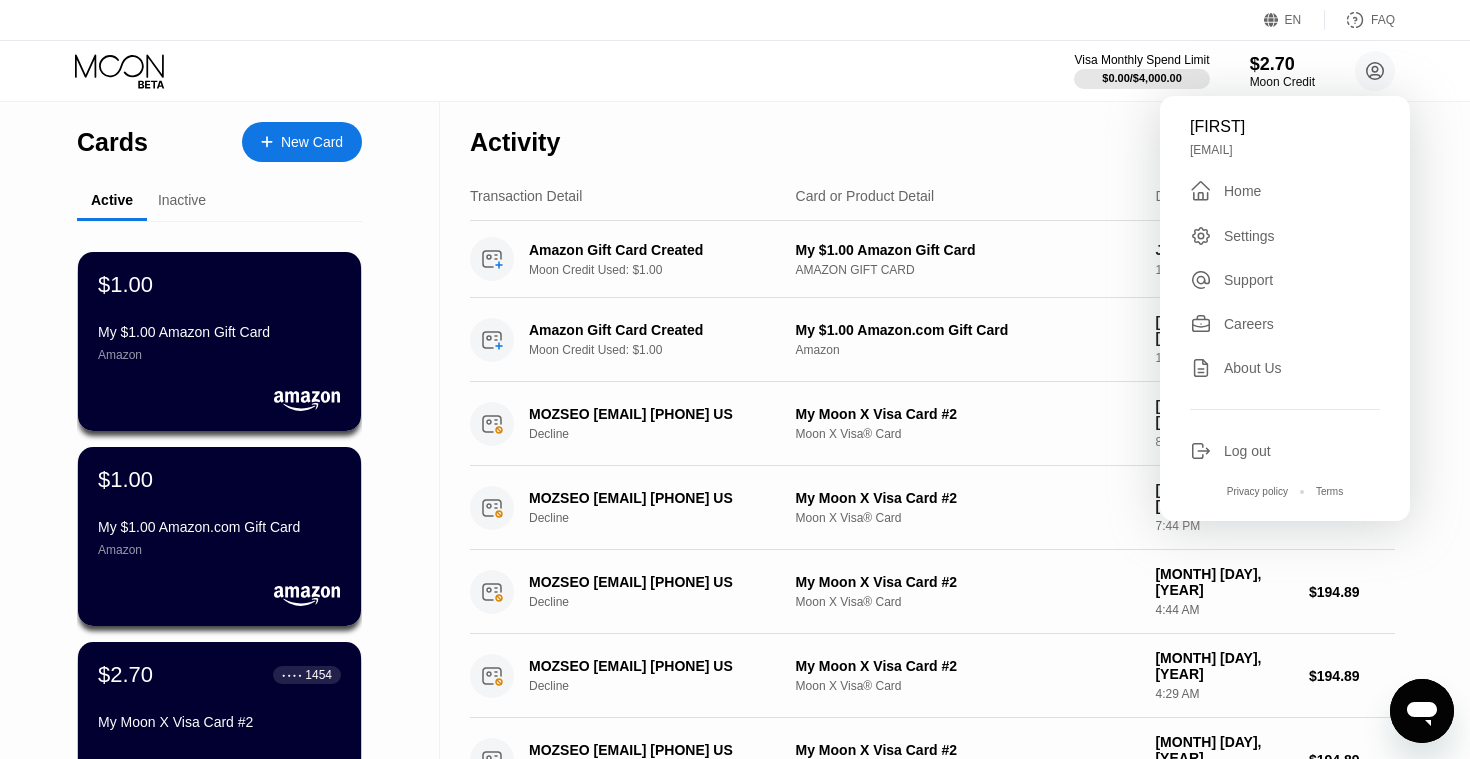 click on " Home" at bounding box center [1285, 191] 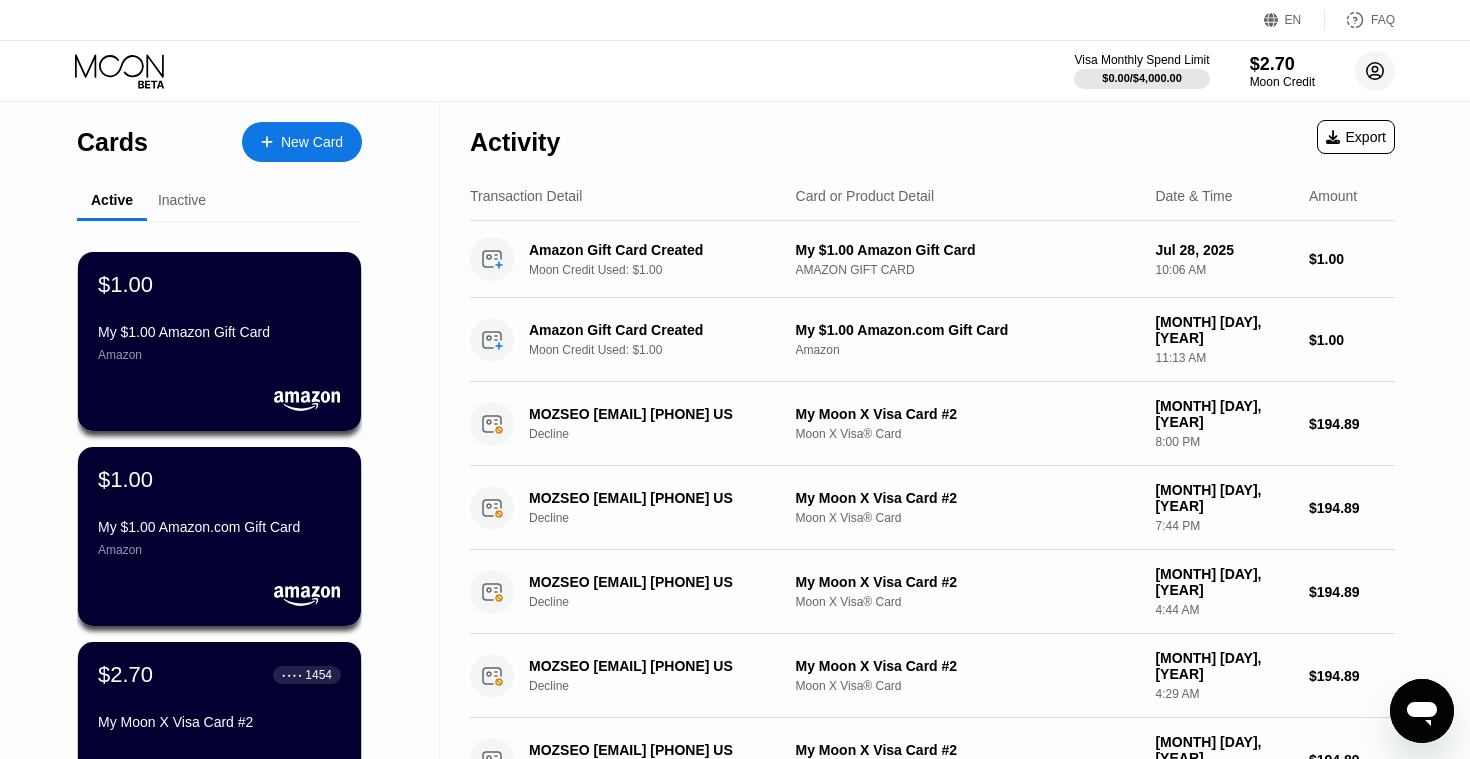 click 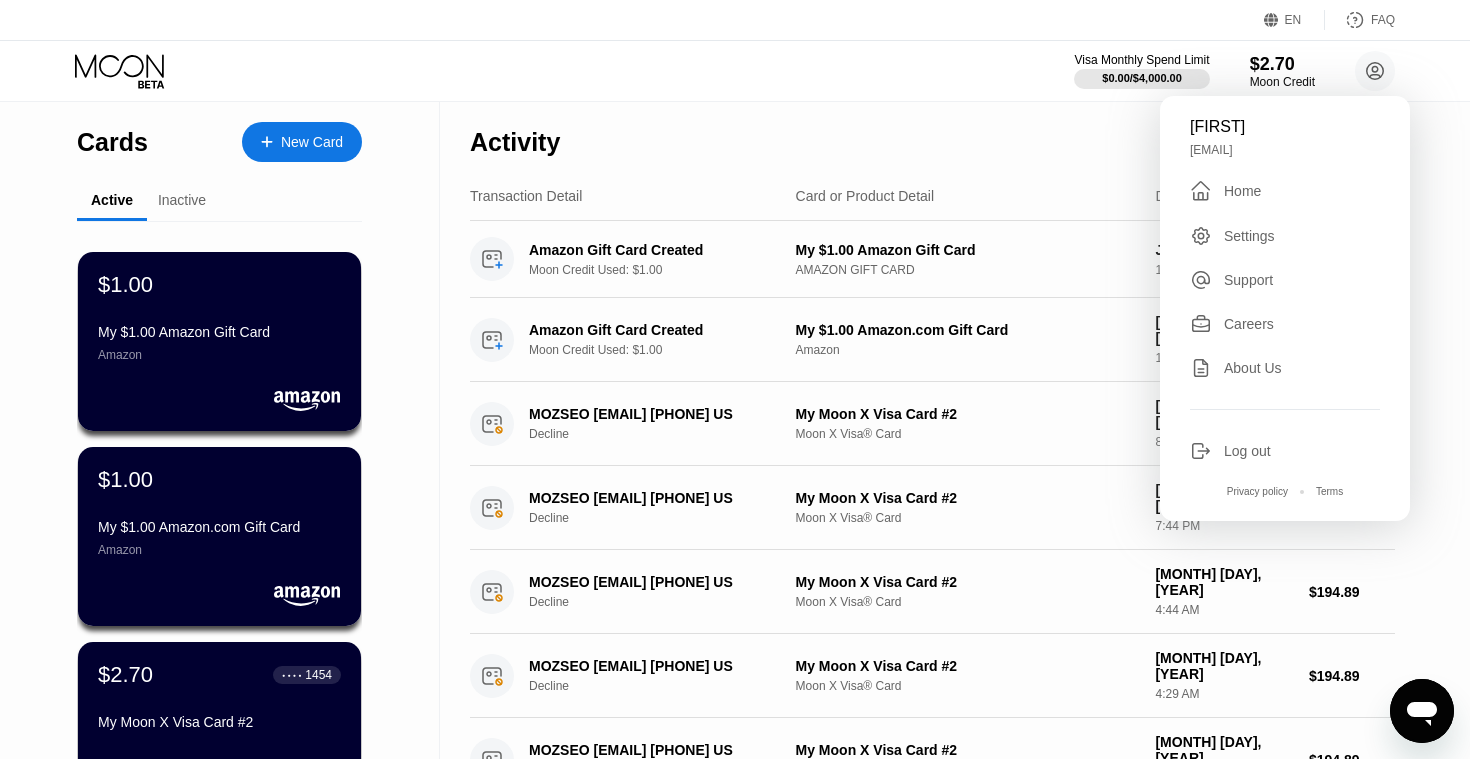 click on "Settings" at bounding box center [1249, 236] 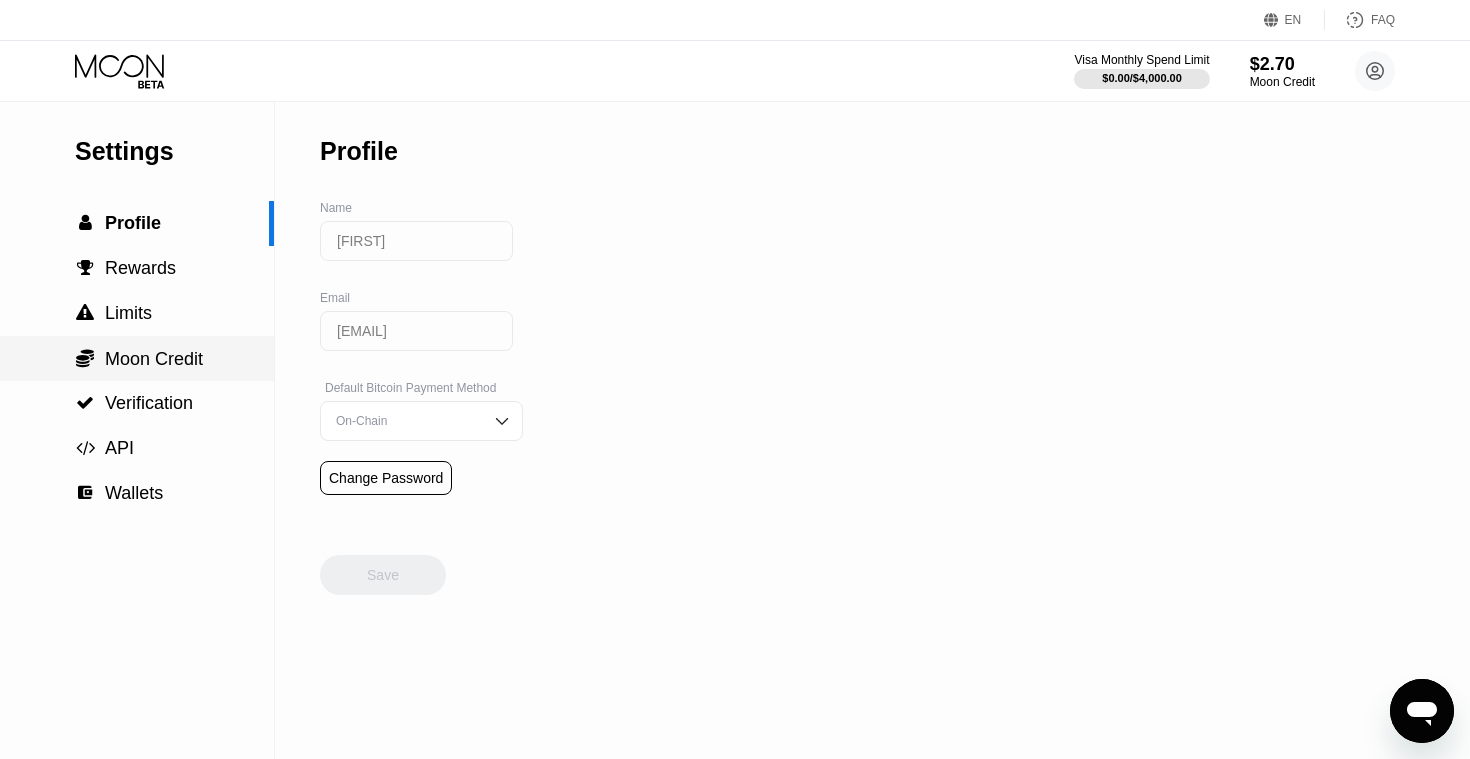 click on "Moon Credit" at bounding box center [154, 359] 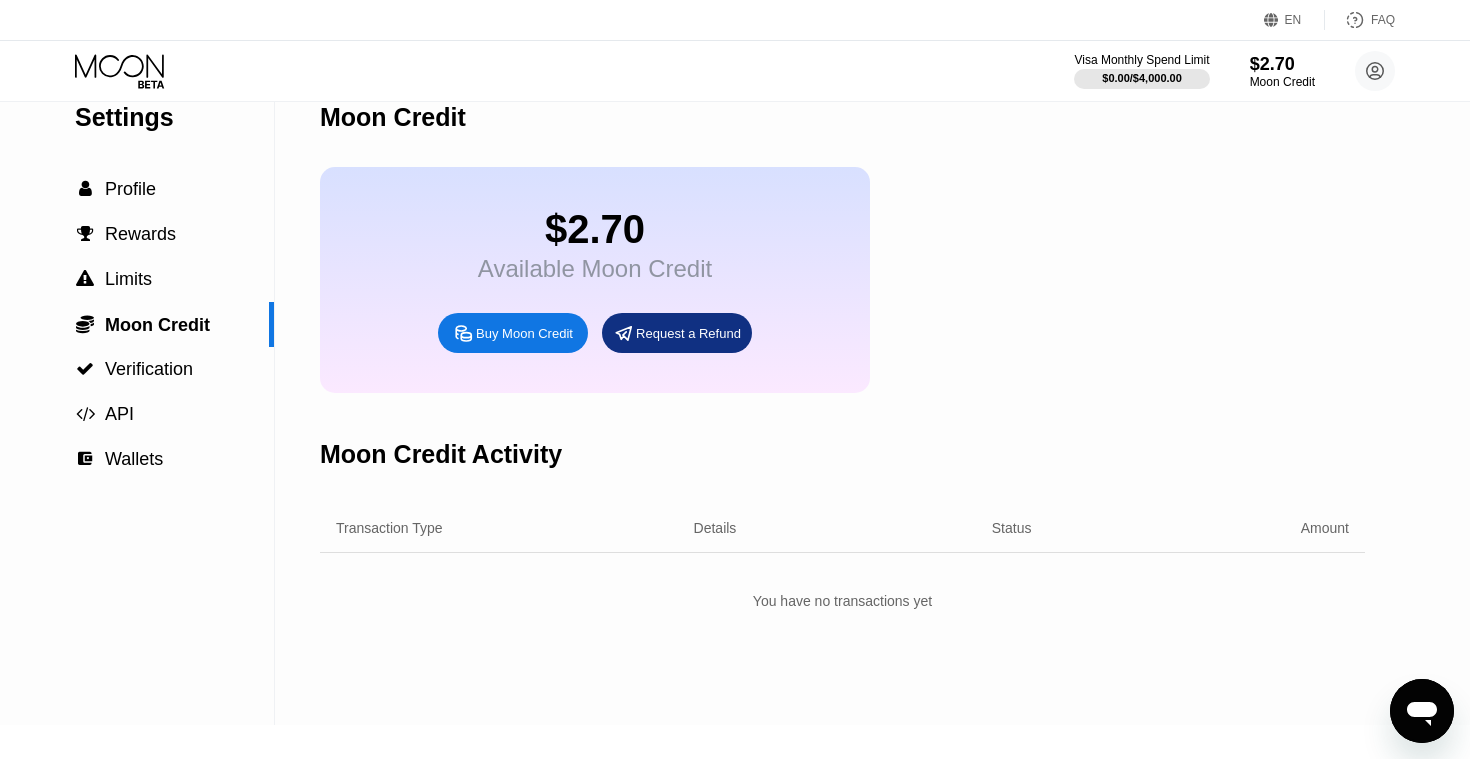 scroll, scrollTop: 21, scrollLeft: 0, axis: vertical 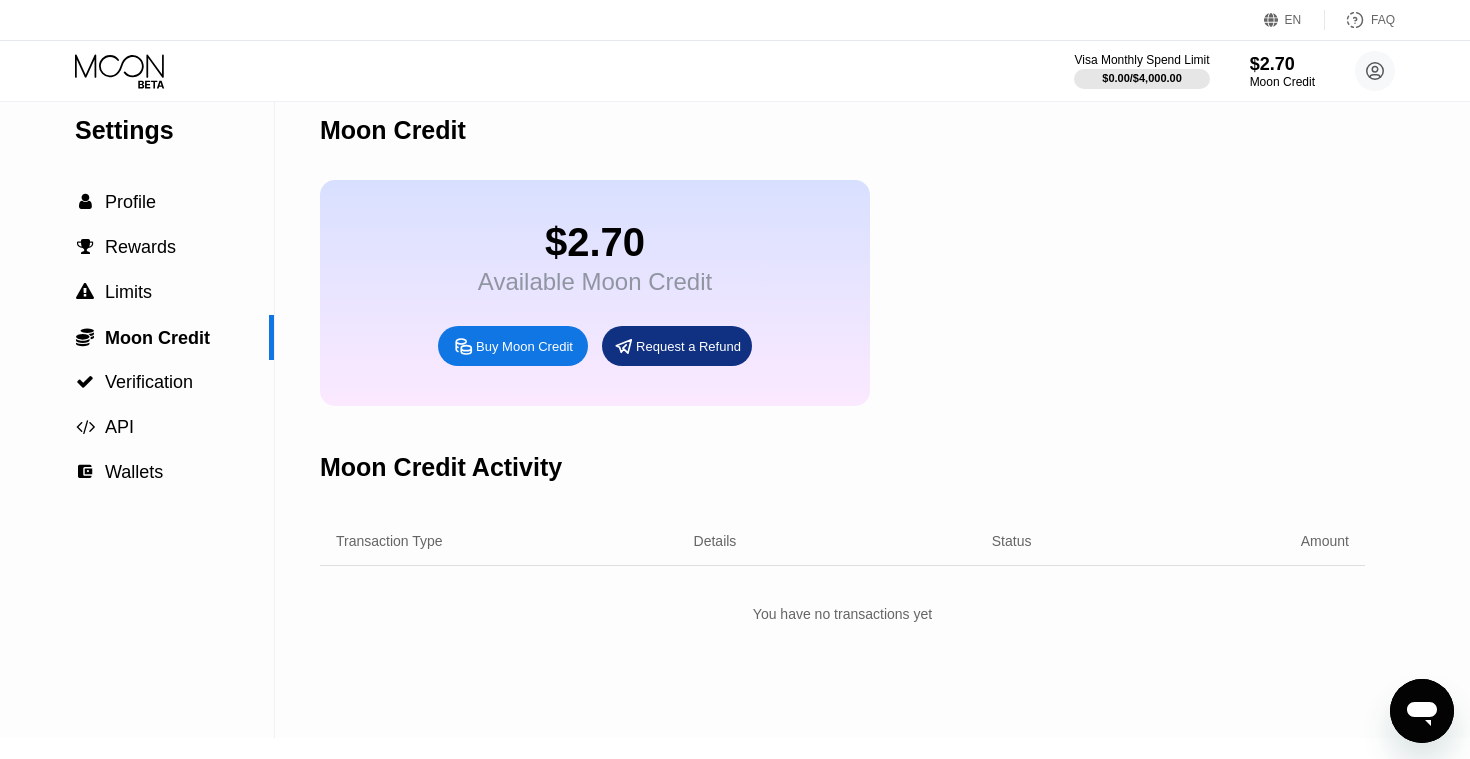 click 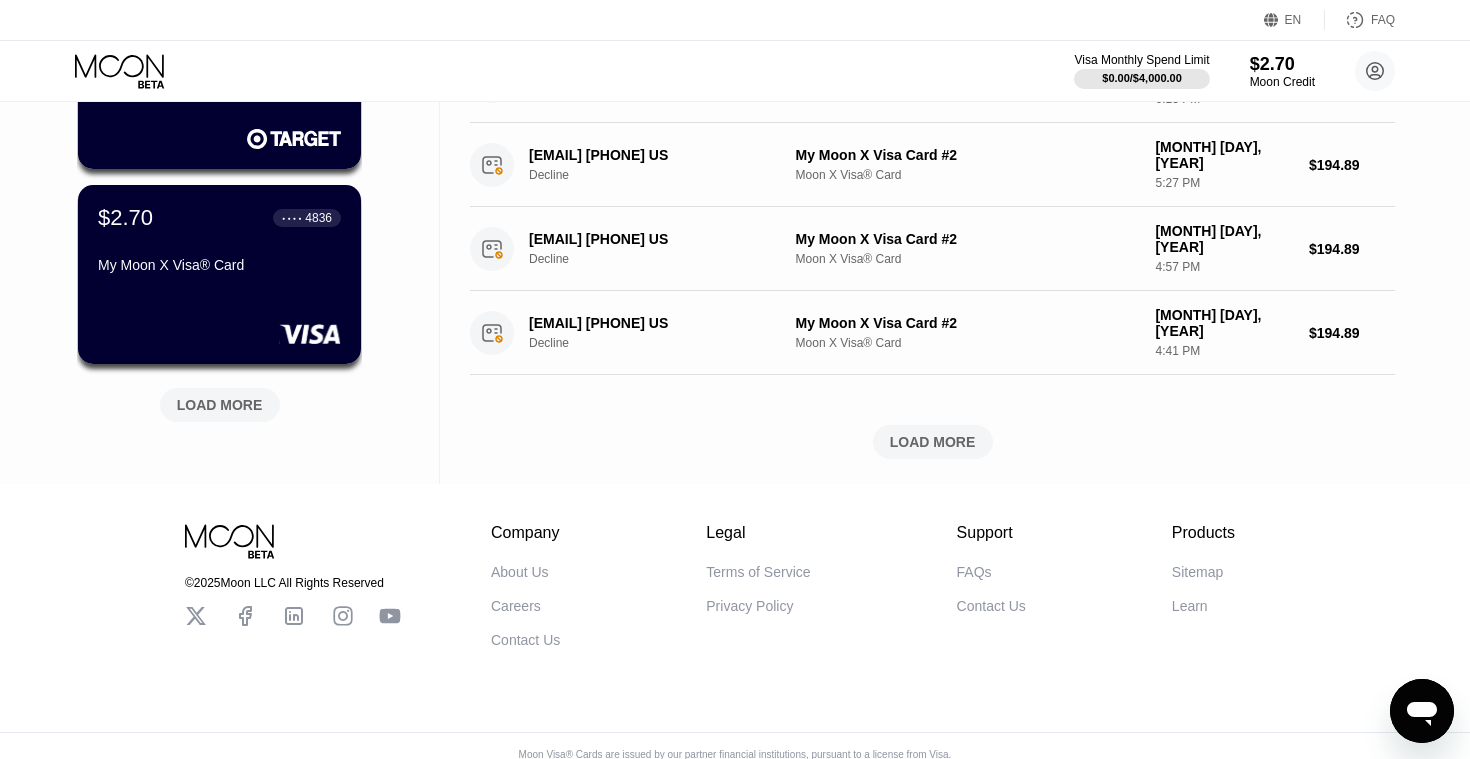 scroll, scrollTop: 855, scrollLeft: 0, axis: vertical 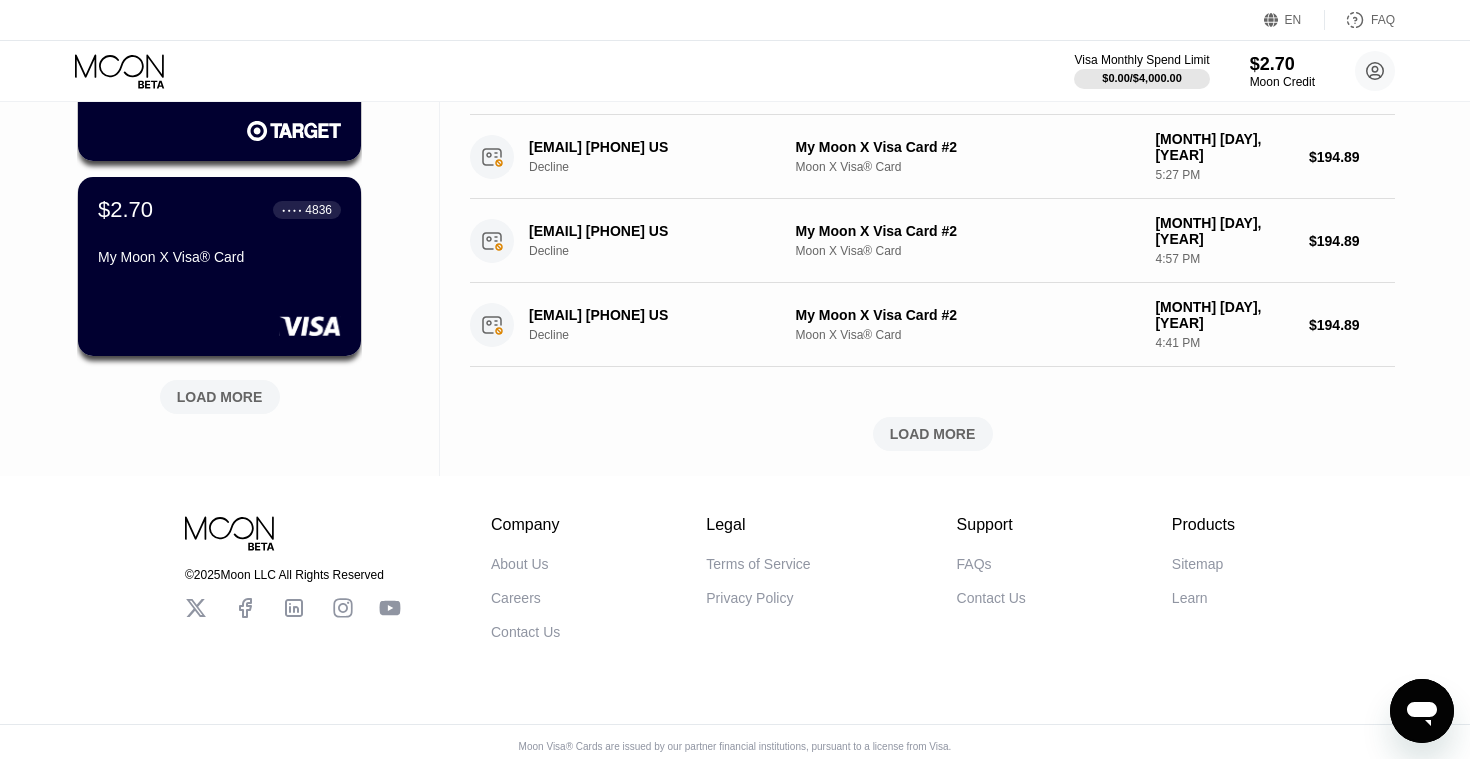 click on "Sitemap" at bounding box center [1197, 564] 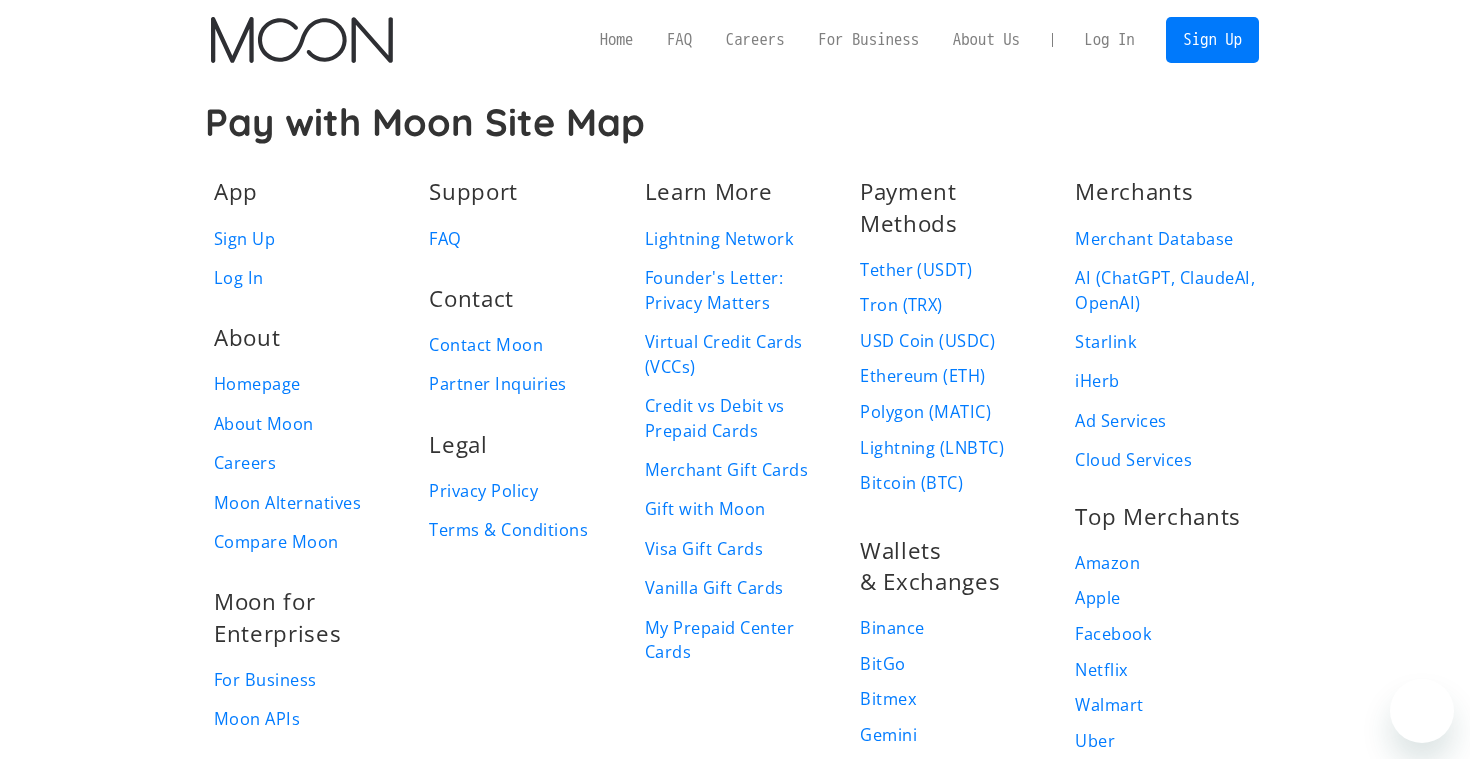 scroll, scrollTop: 0, scrollLeft: 0, axis: both 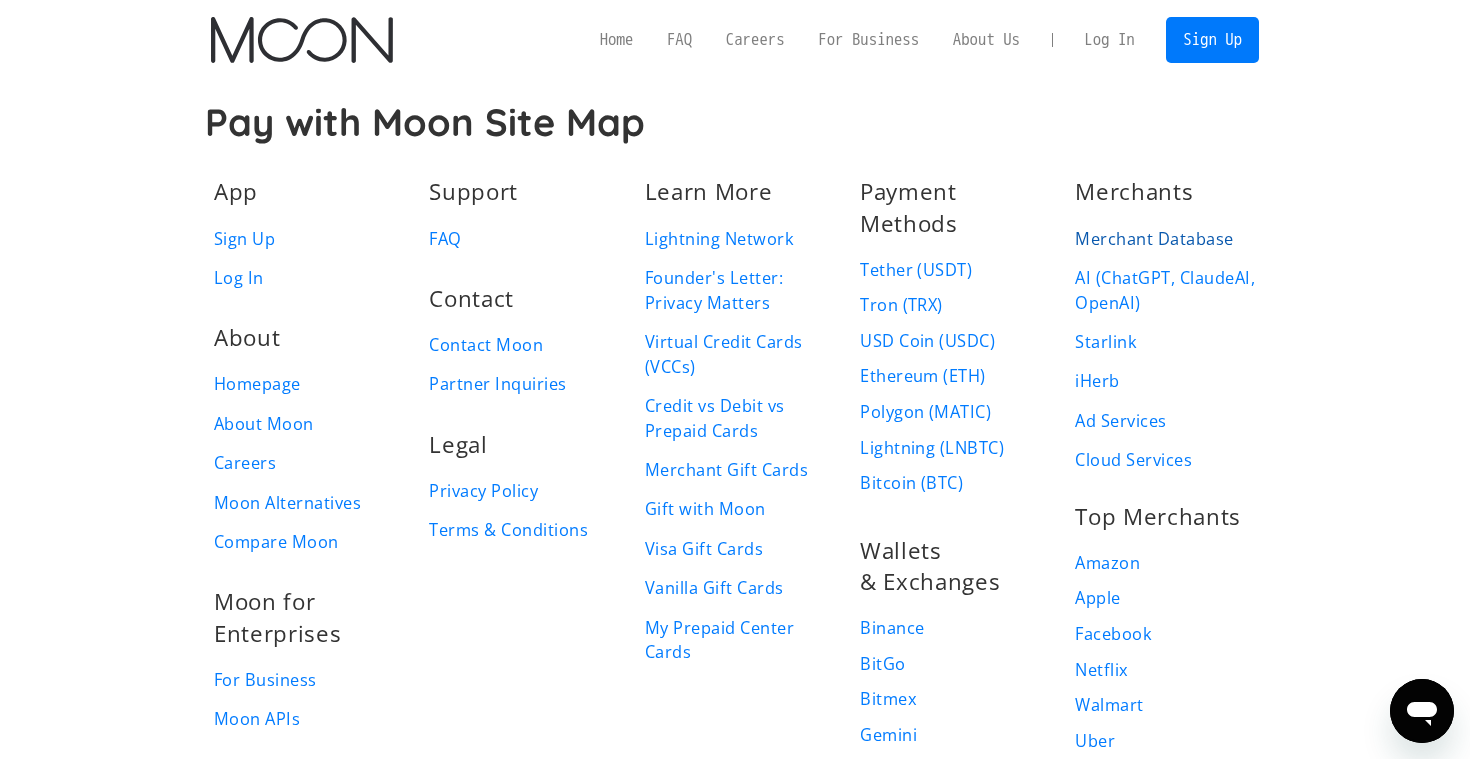 click on "Merchant Database" at bounding box center (1154, 239) 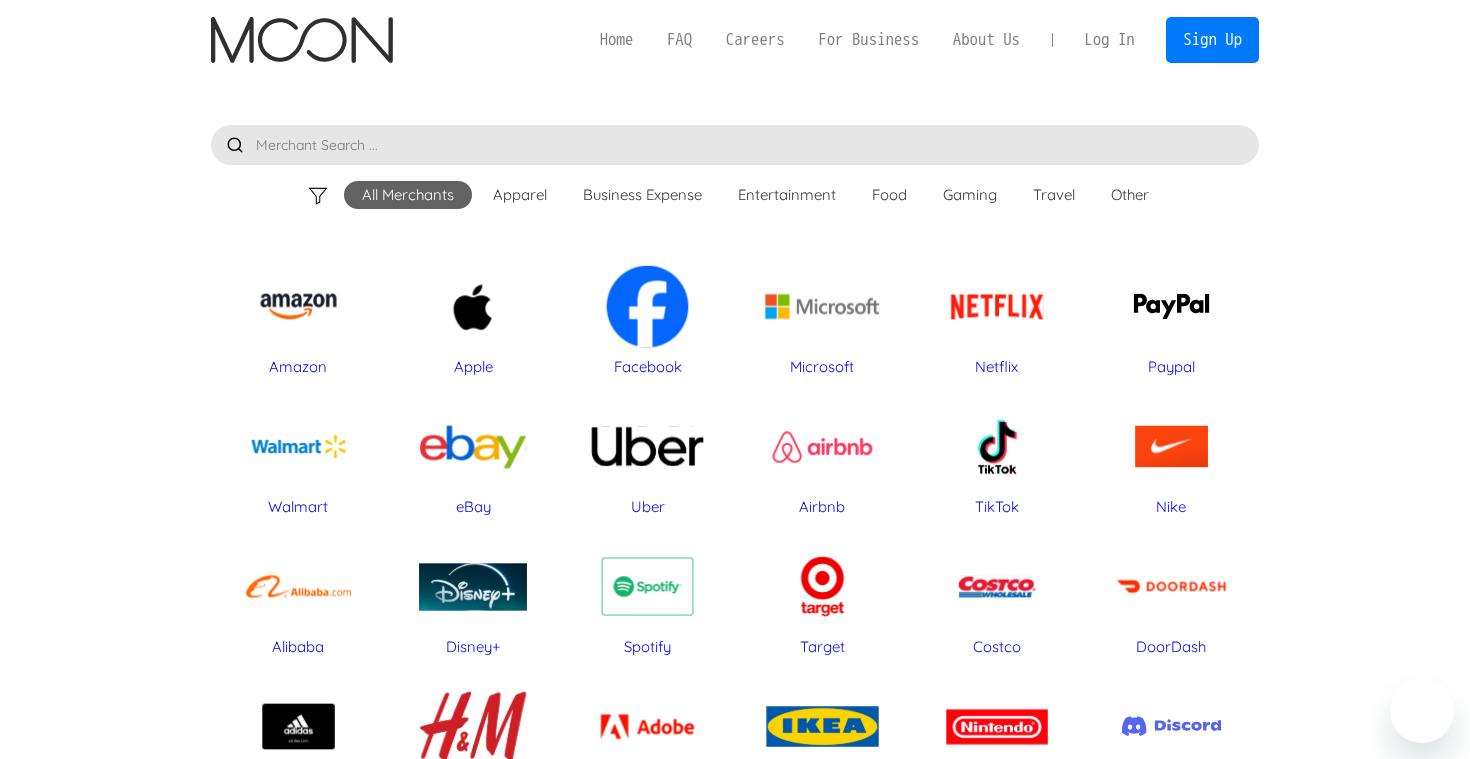 scroll, scrollTop: 0, scrollLeft: 0, axis: both 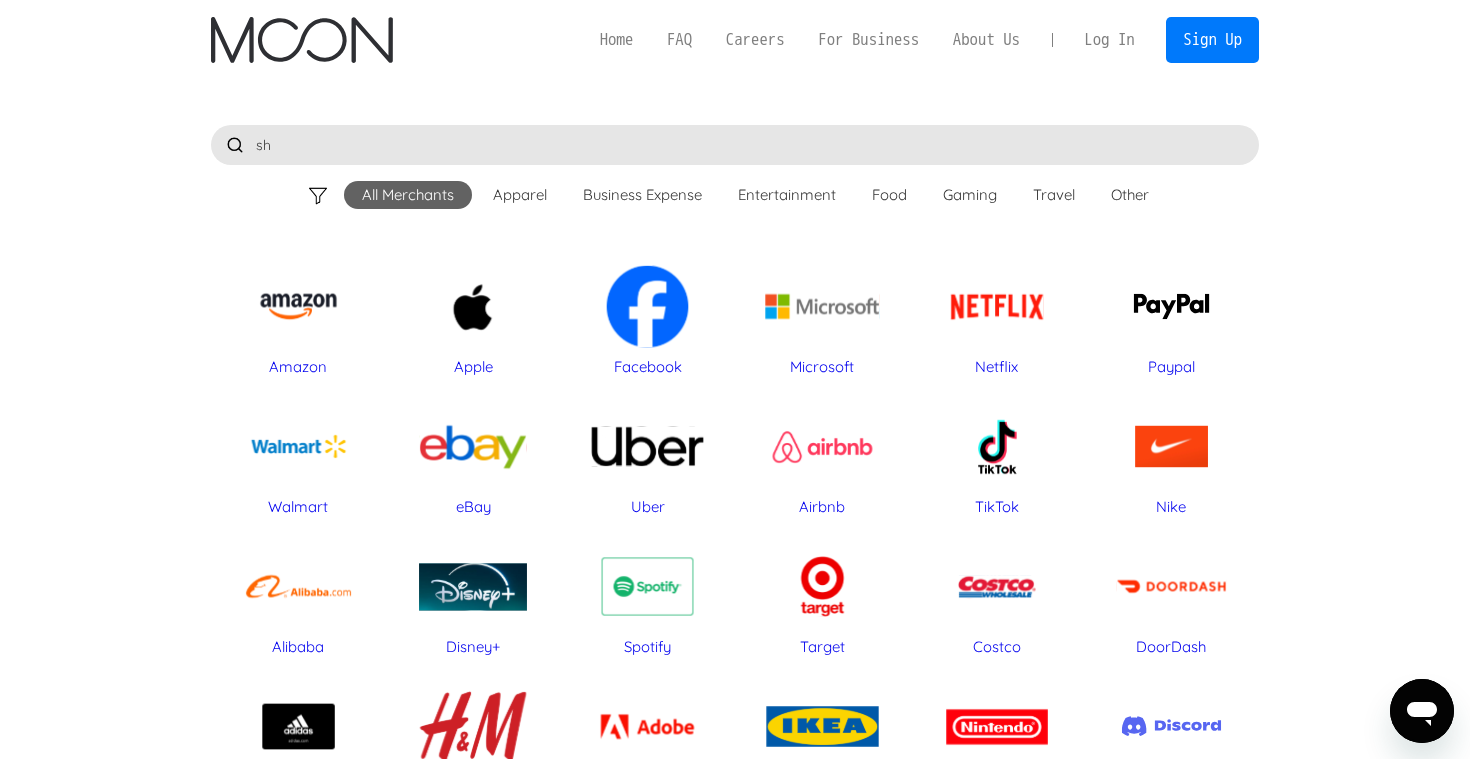 type on "s" 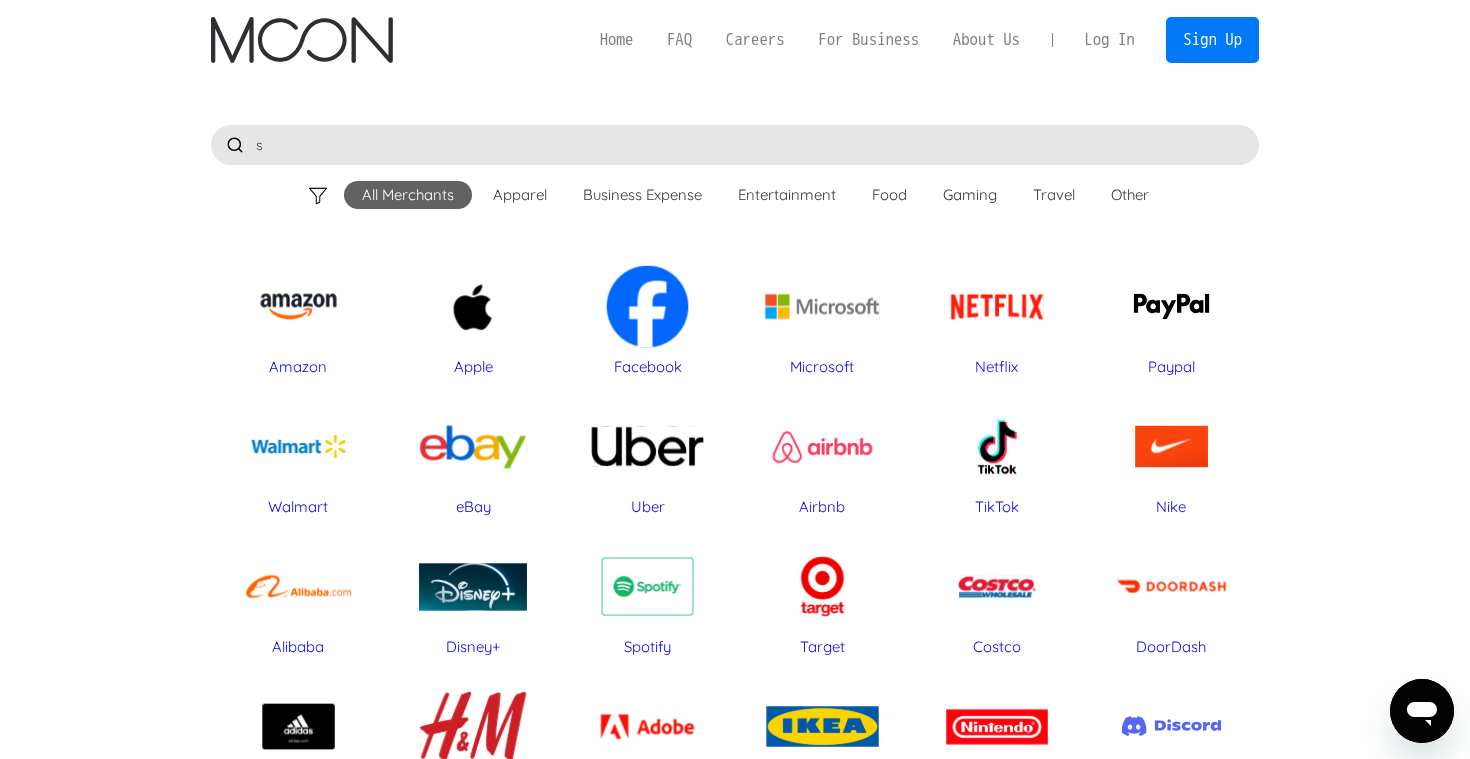 type 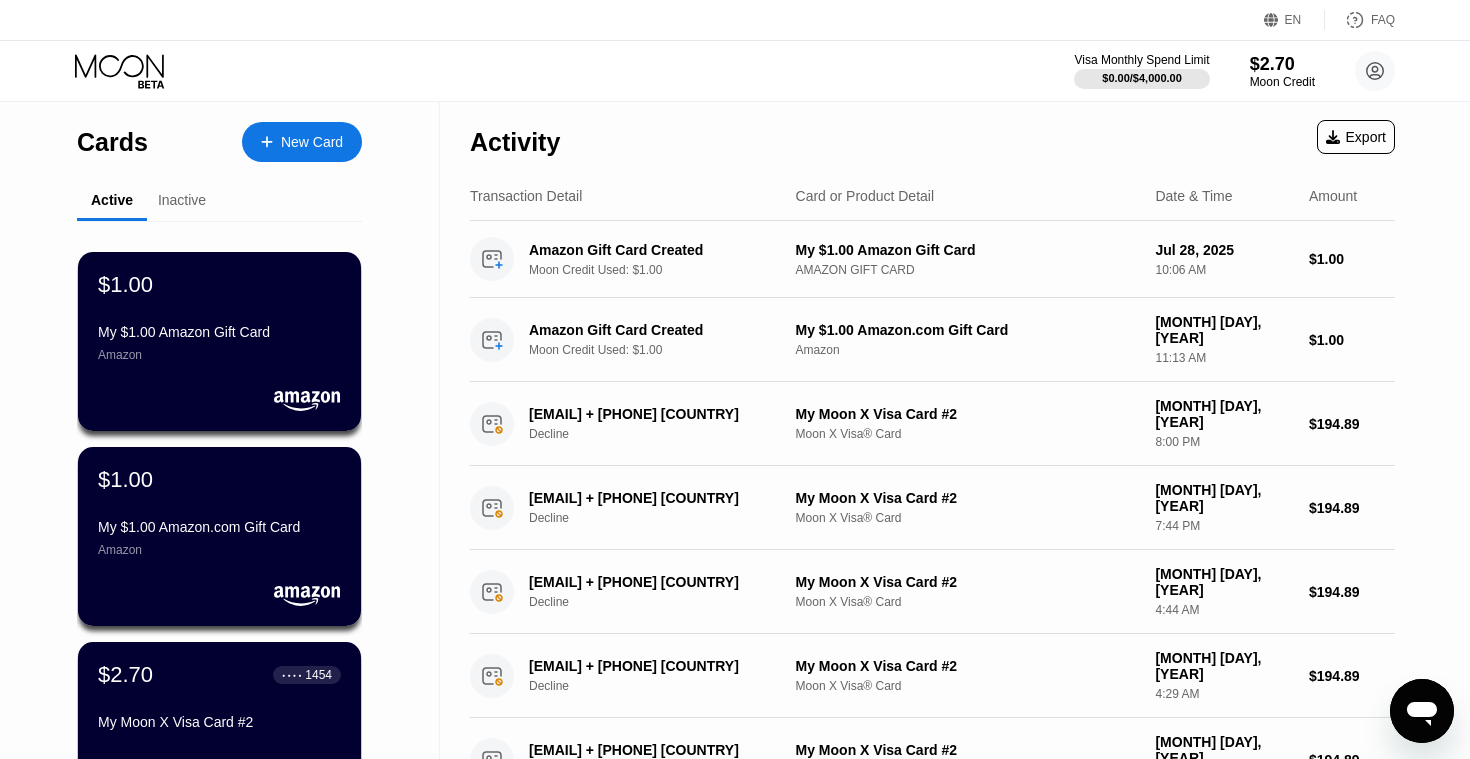 scroll, scrollTop: 855, scrollLeft: 0, axis: vertical 